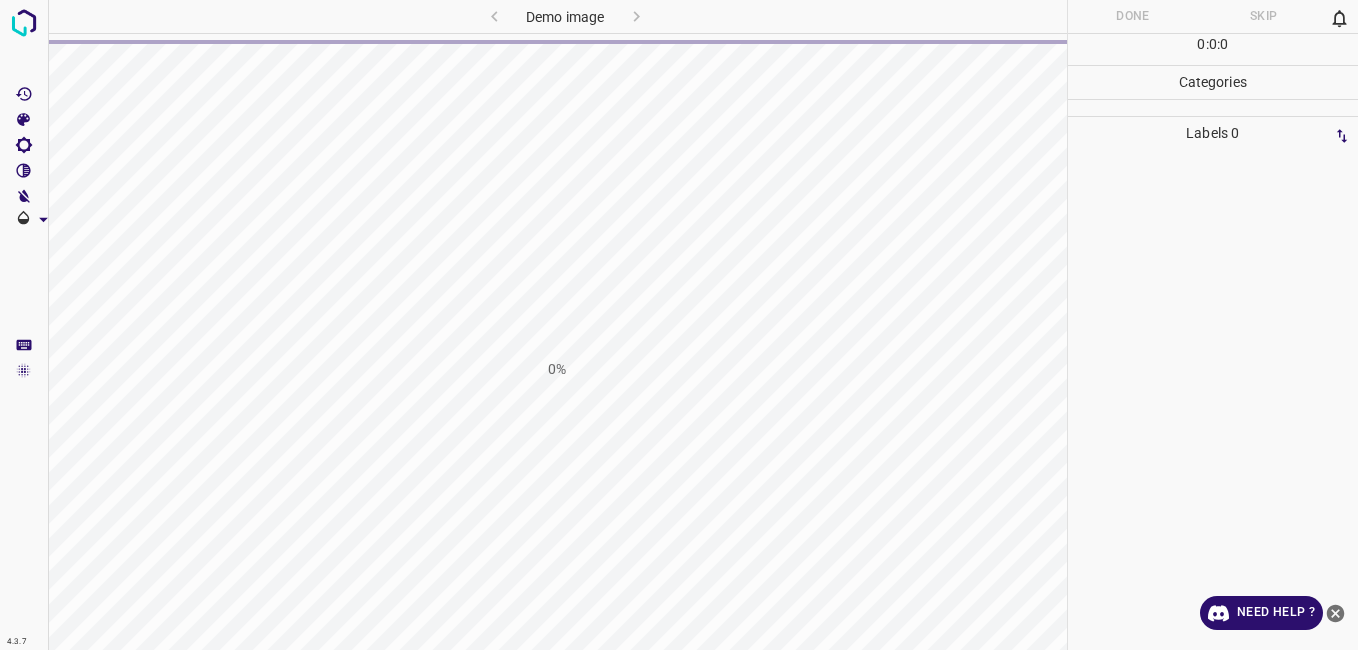 scroll, scrollTop: 0, scrollLeft: 0, axis: both 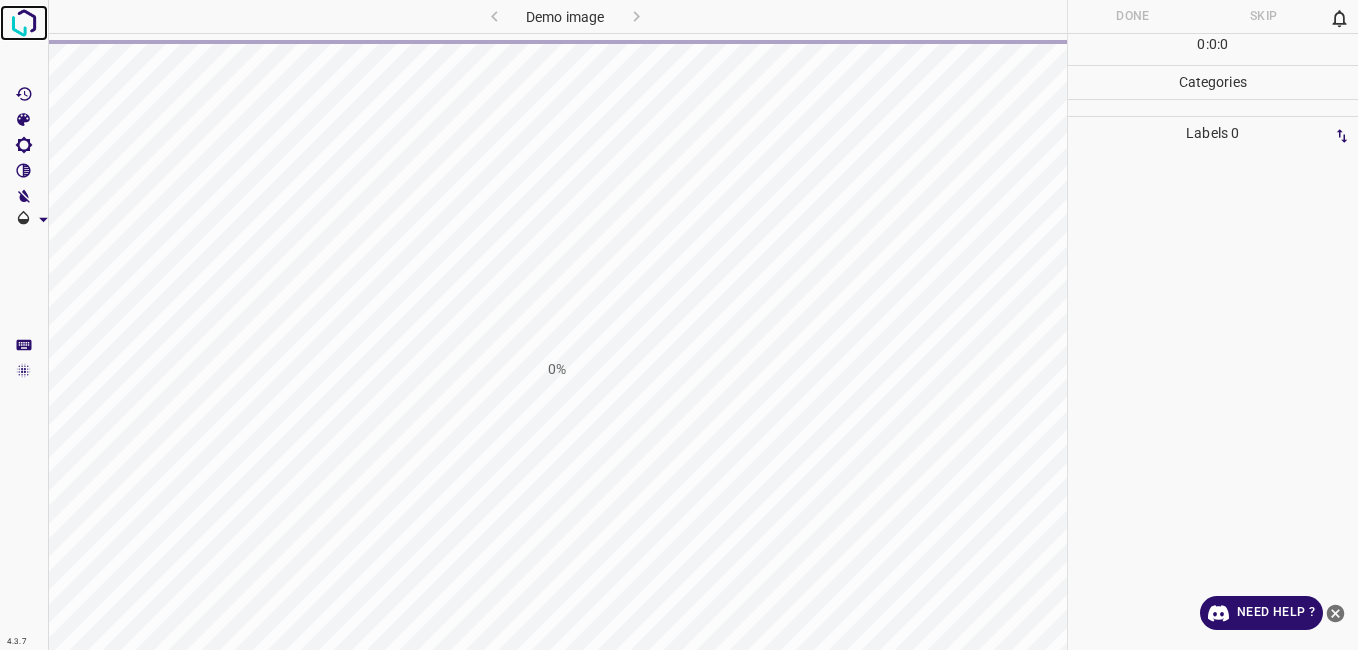 click at bounding box center [24, 23] 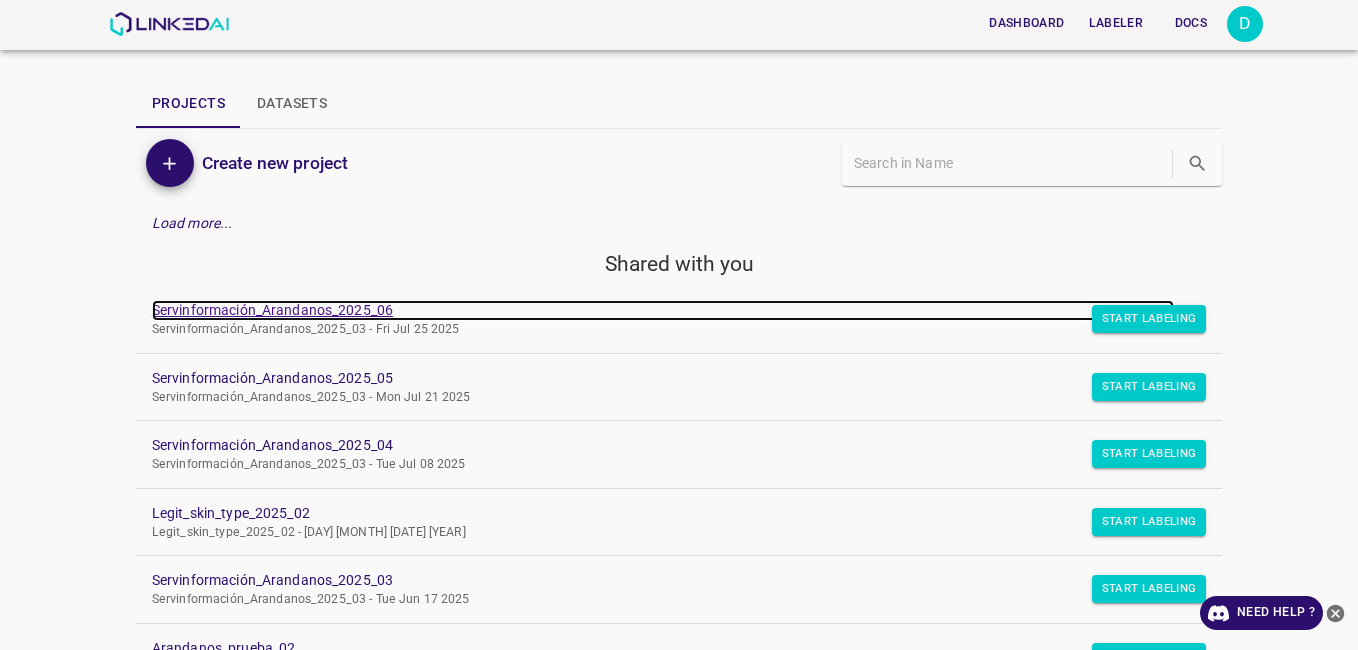click on "Servinformación_Arandanos_2025_06" at bounding box center [663, 310] 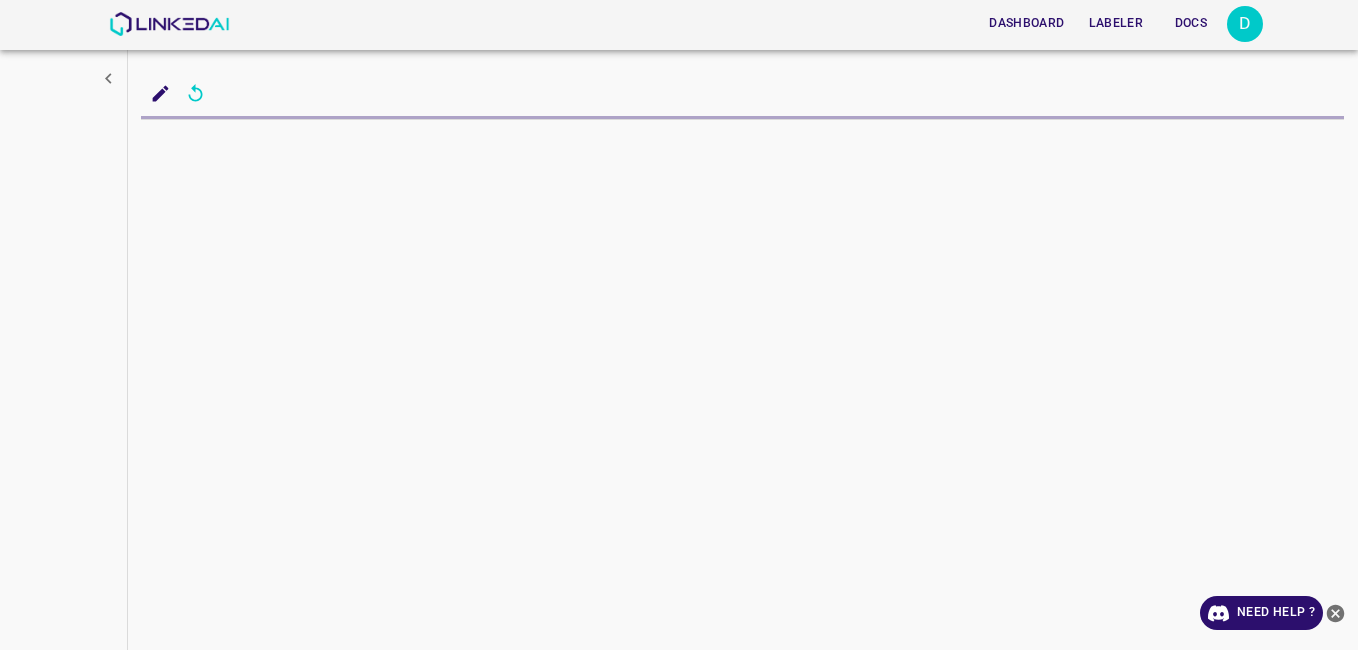 scroll, scrollTop: 0, scrollLeft: 0, axis: both 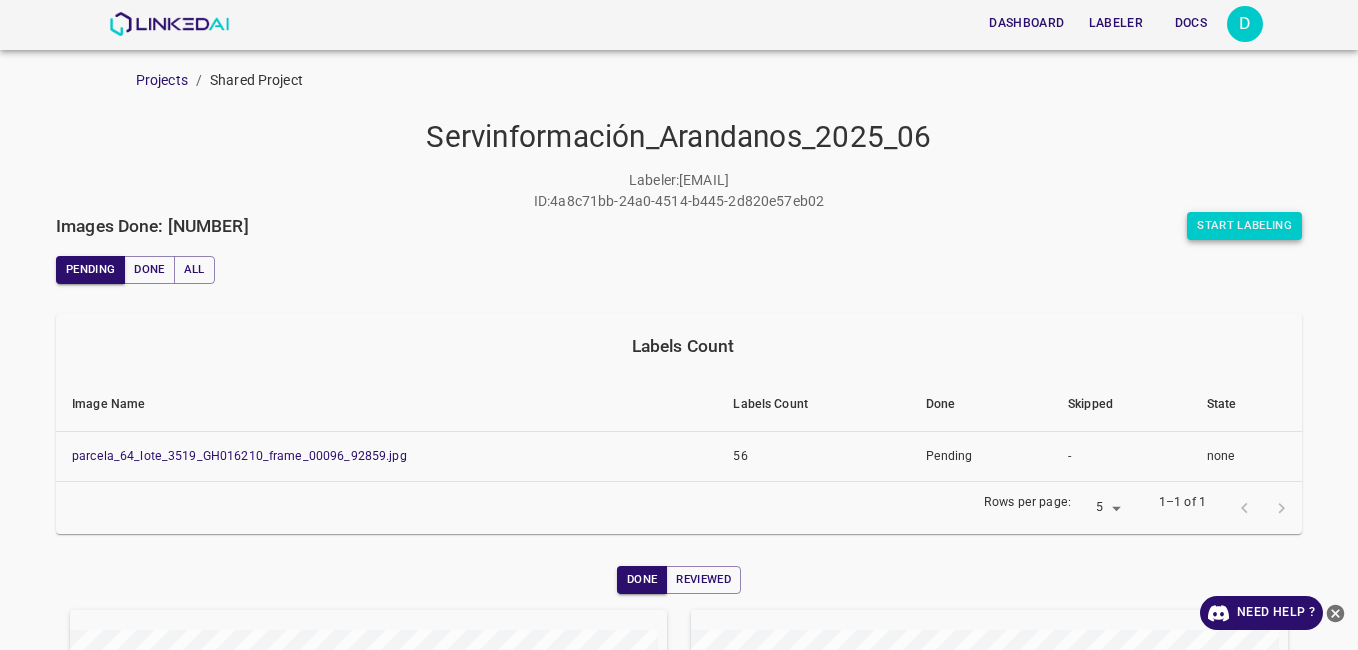 click on "Start Labeling" at bounding box center (1244, 226) 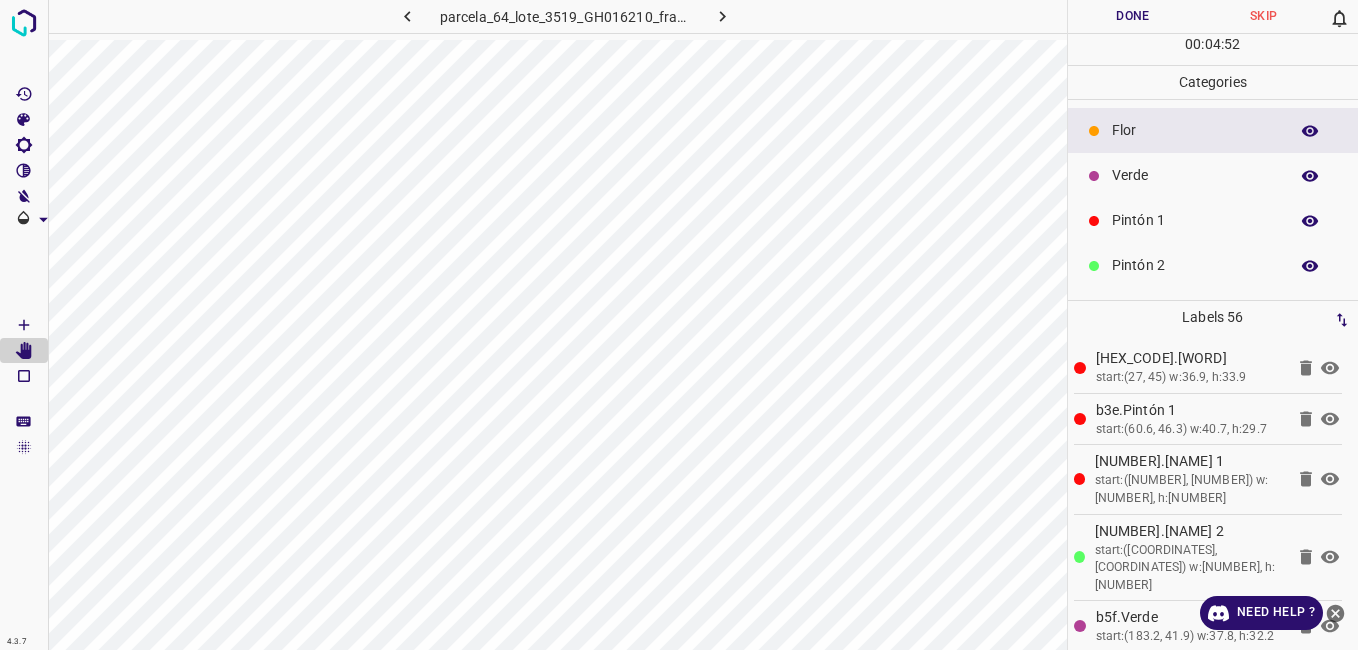 drag, startPoint x: 1167, startPoint y: 187, endPoint x: 1140, endPoint y: 198, distance: 29.15476 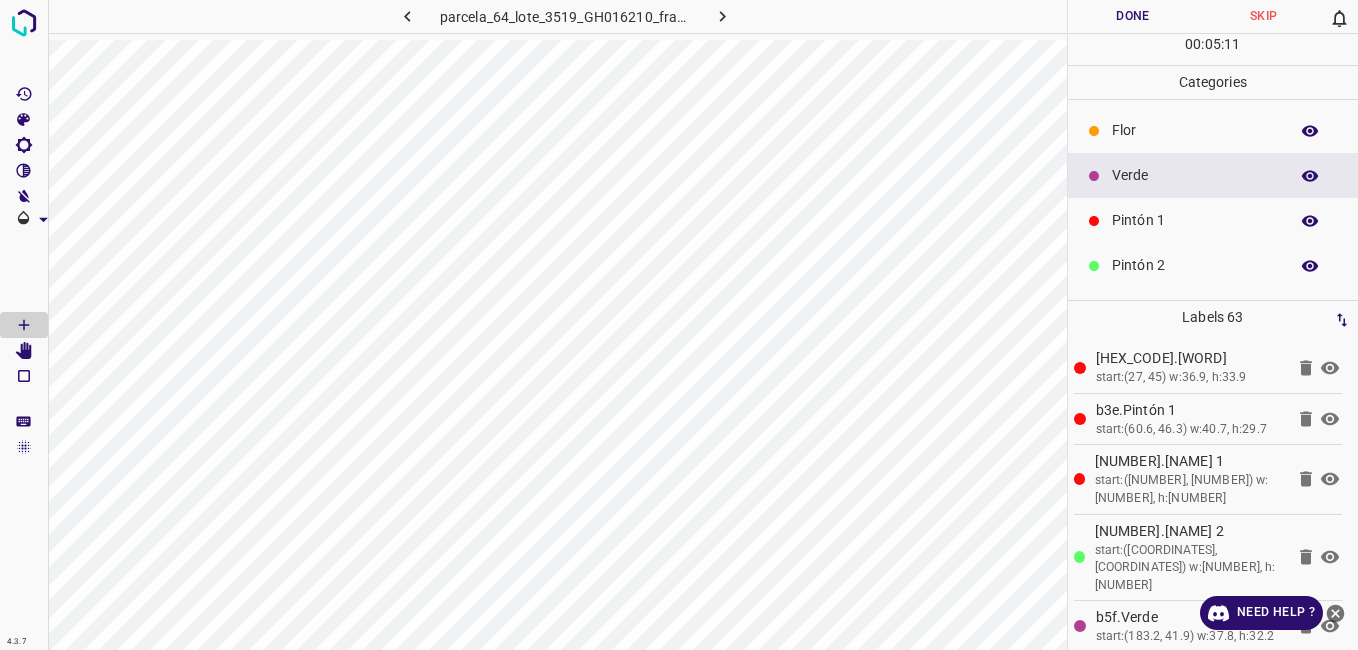 click on "Flor" at bounding box center (1195, 130) 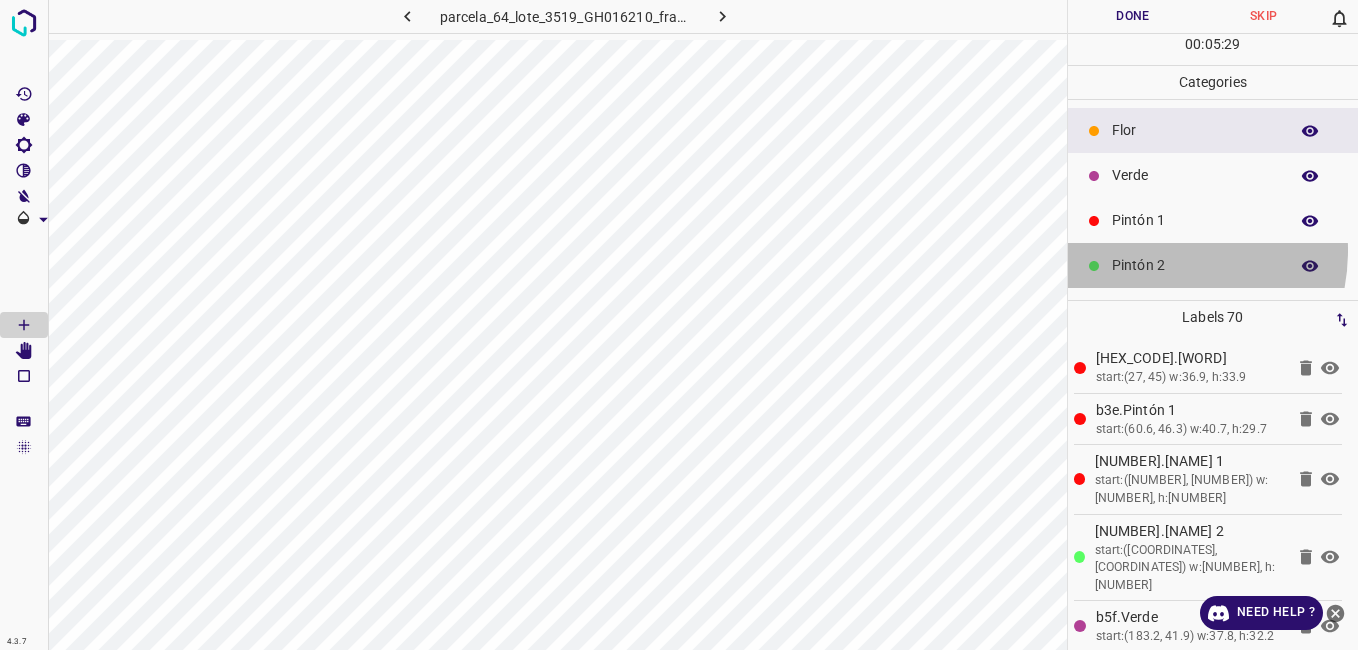 click on "Pintón 2" at bounding box center [1213, 265] 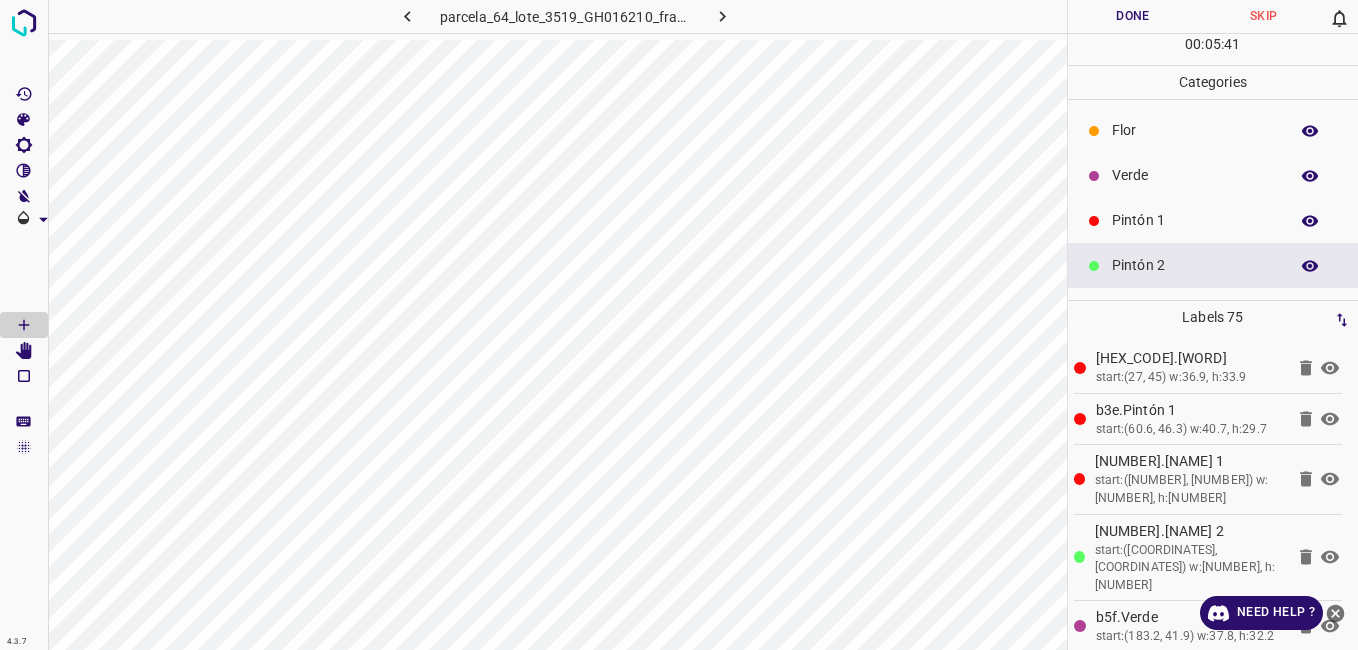 click on "Verde" at bounding box center [1195, 175] 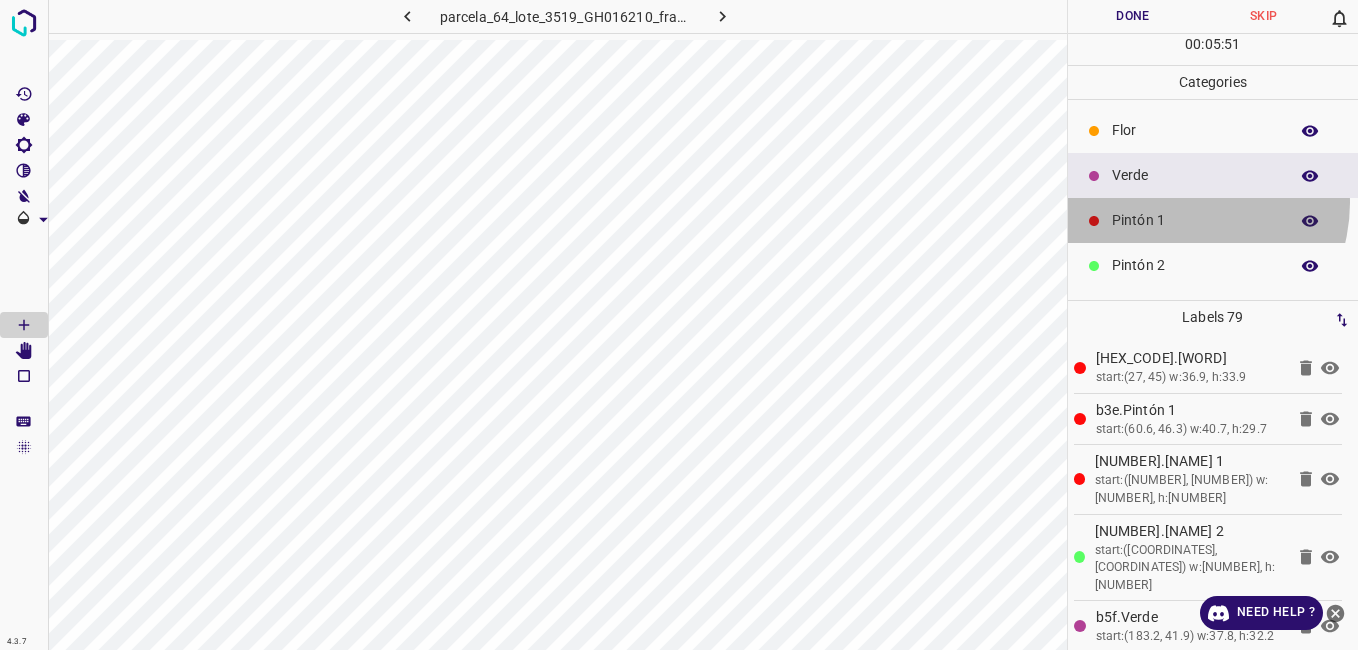 click on "Pintón 1" at bounding box center [1213, 220] 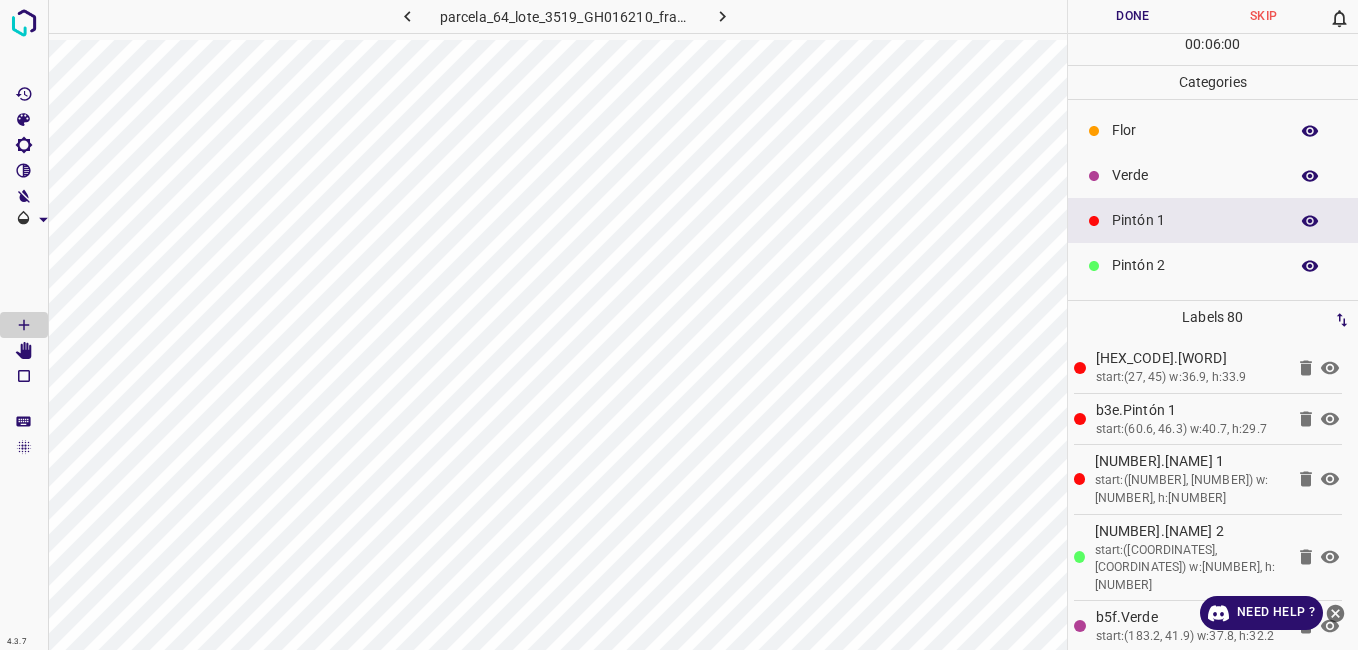 click on "Pintón 2" at bounding box center [1195, 265] 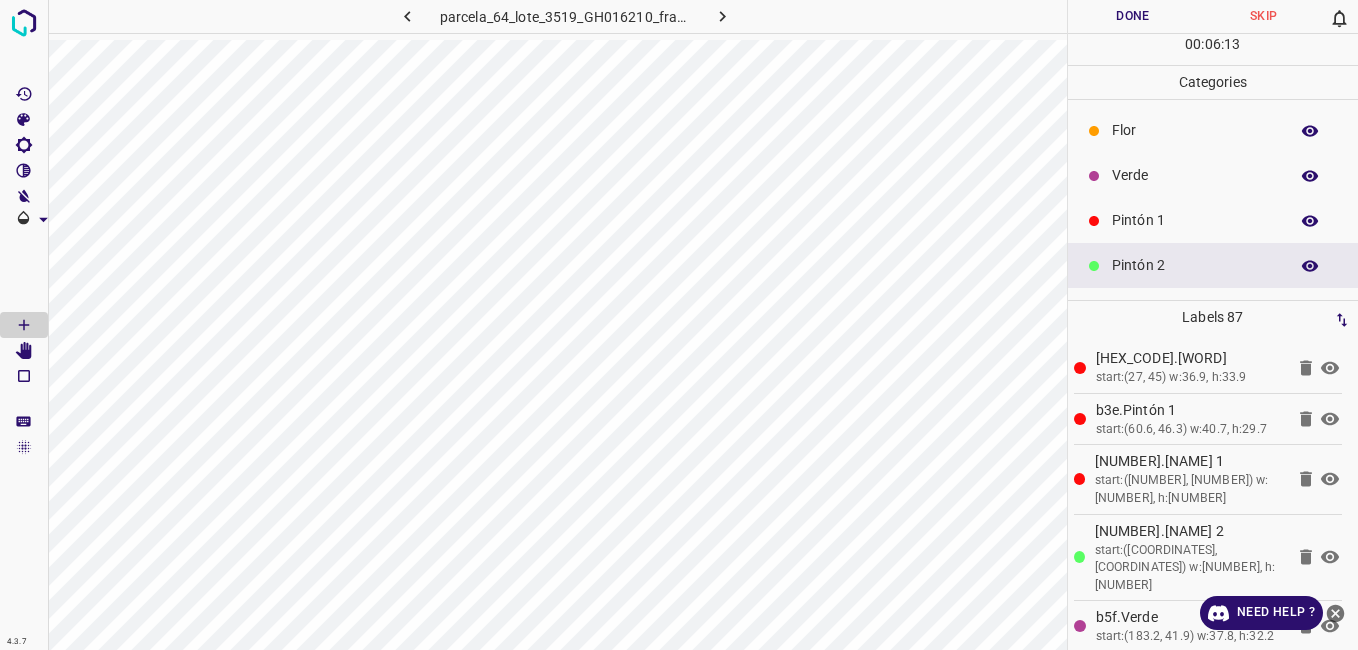 click on "Flor" at bounding box center [1195, 130] 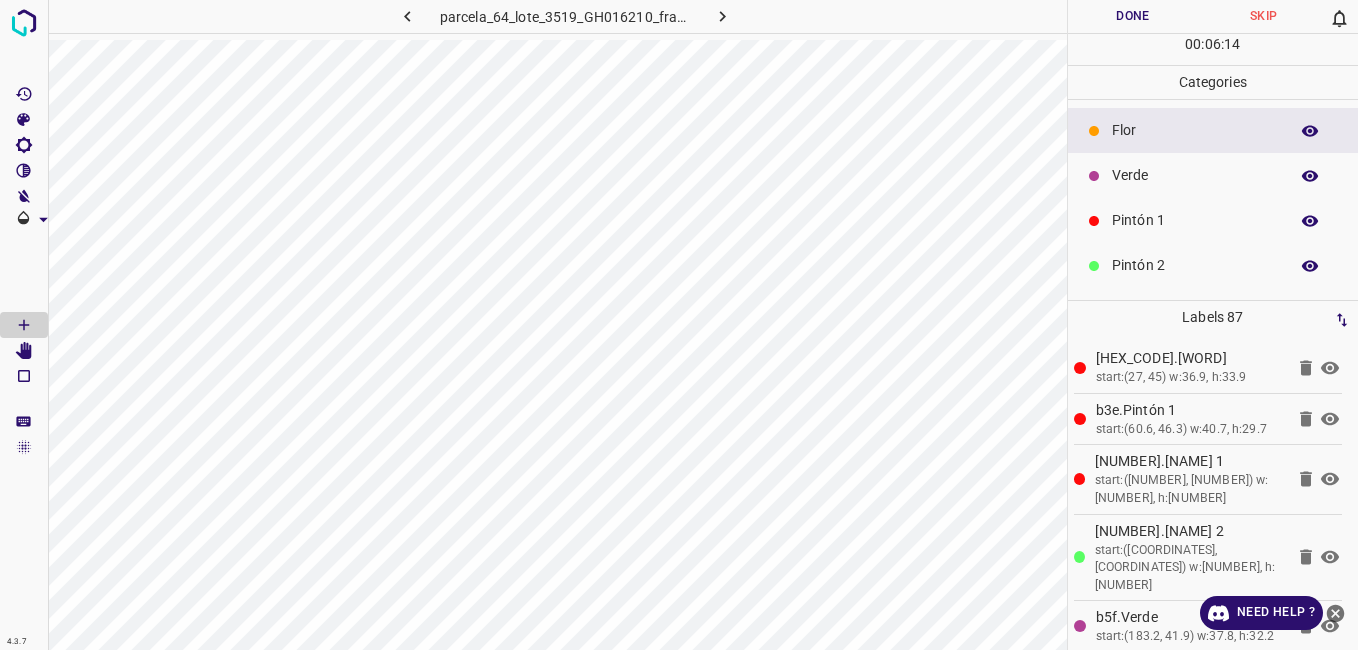 click on "Verde" at bounding box center [1195, 175] 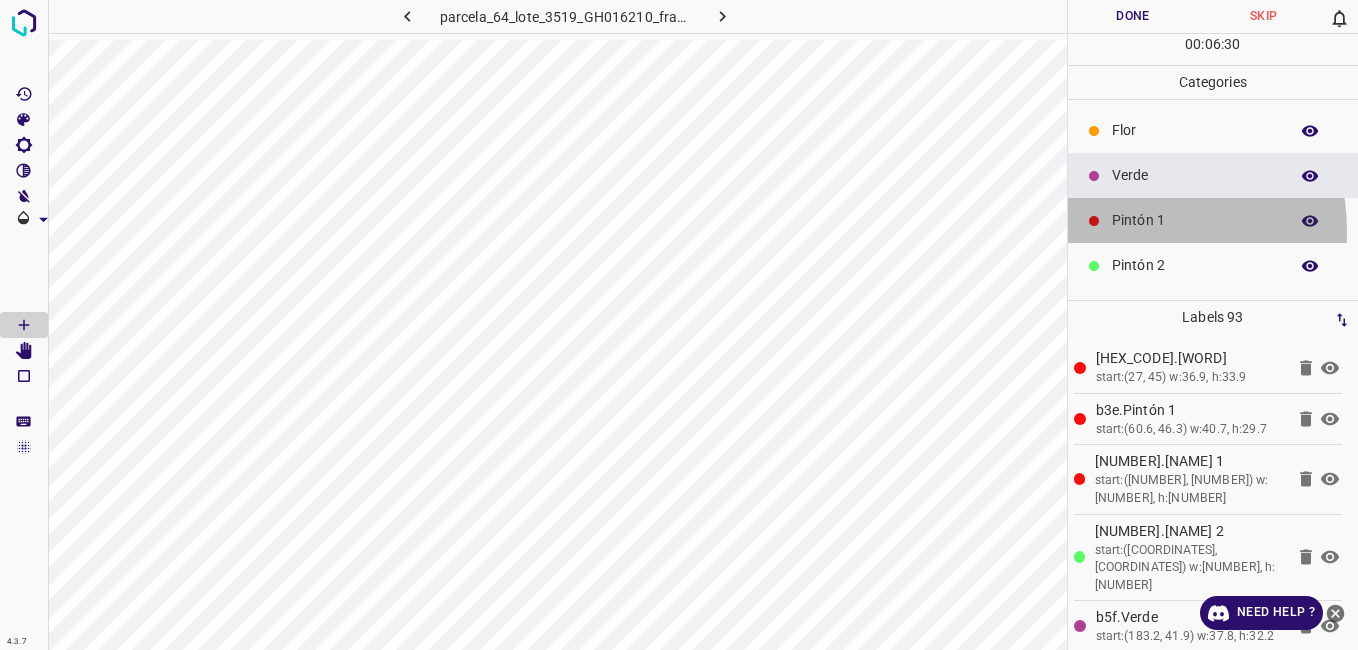 click on "Pintón 1" at bounding box center (1195, 220) 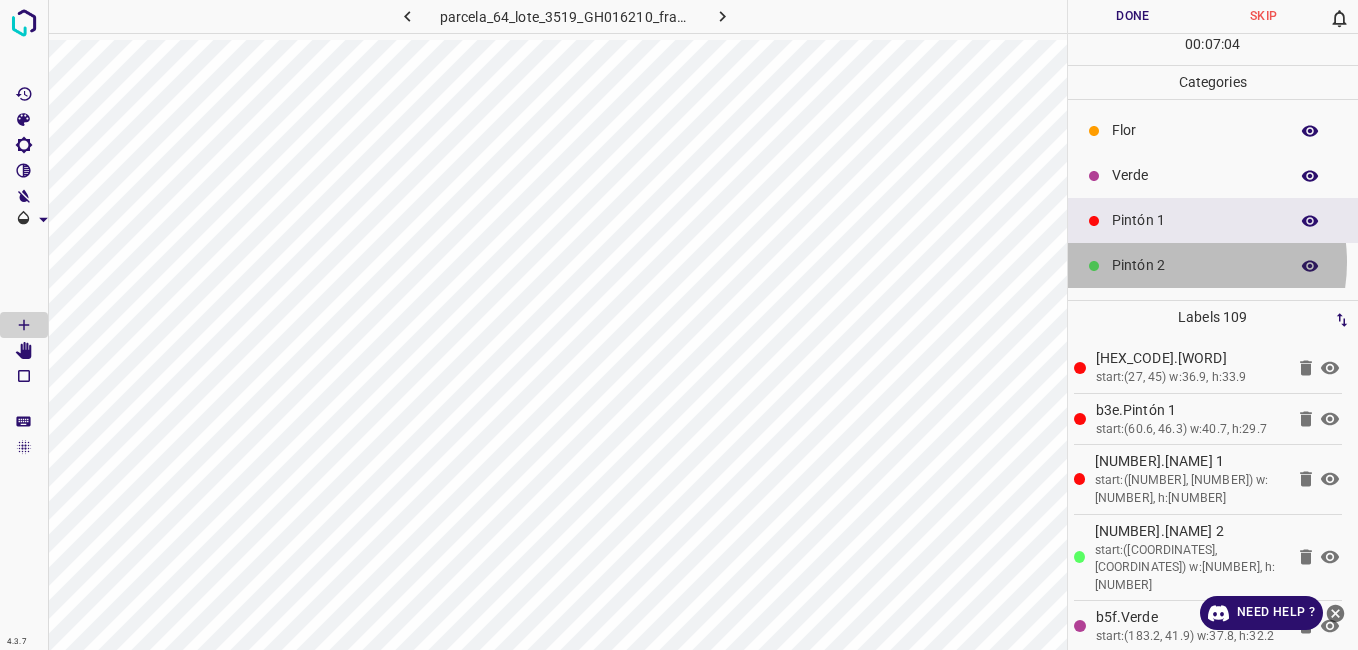 click on "Pintón 2" at bounding box center [1195, 265] 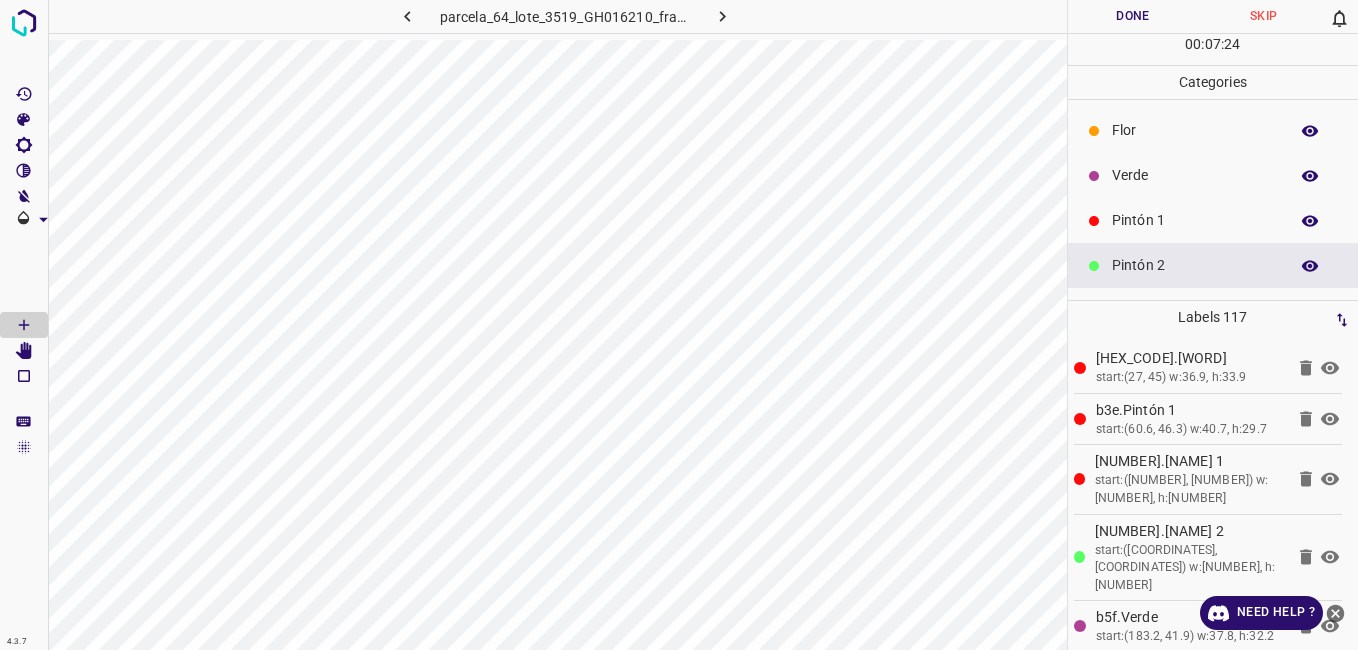 scroll, scrollTop: 100, scrollLeft: 0, axis: vertical 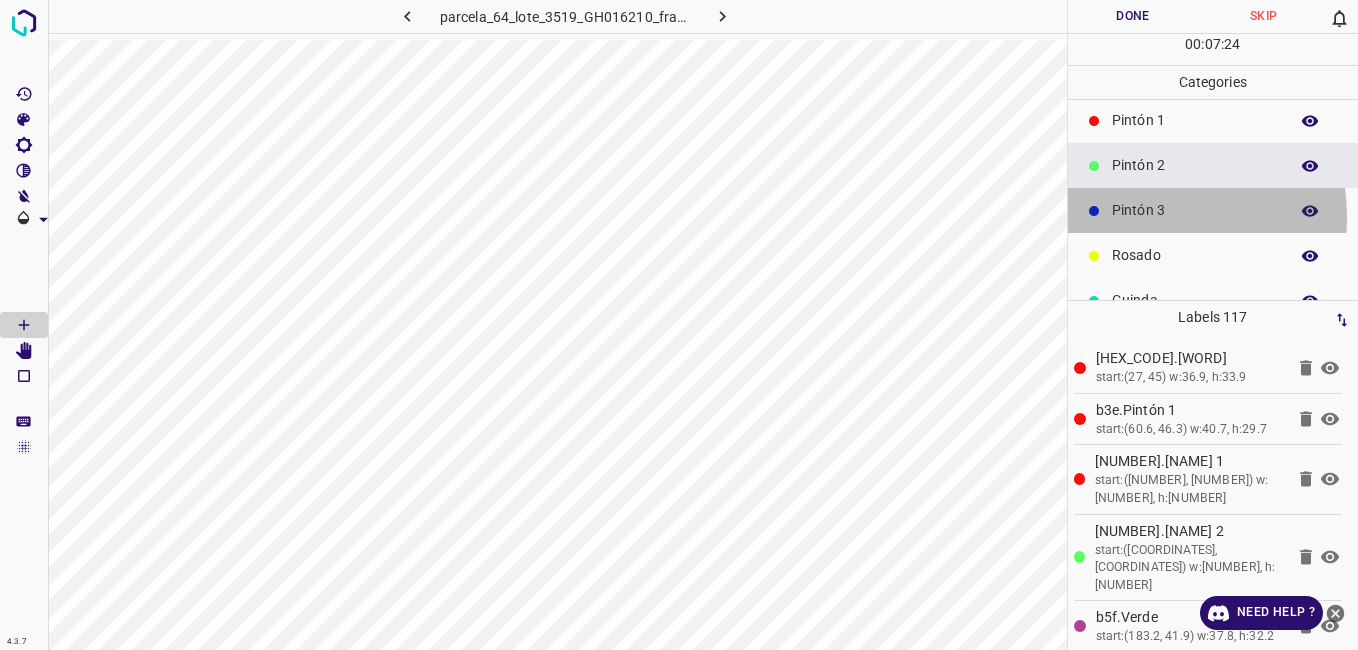 click on "Pintón 3" at bounding box center [1195, 210] 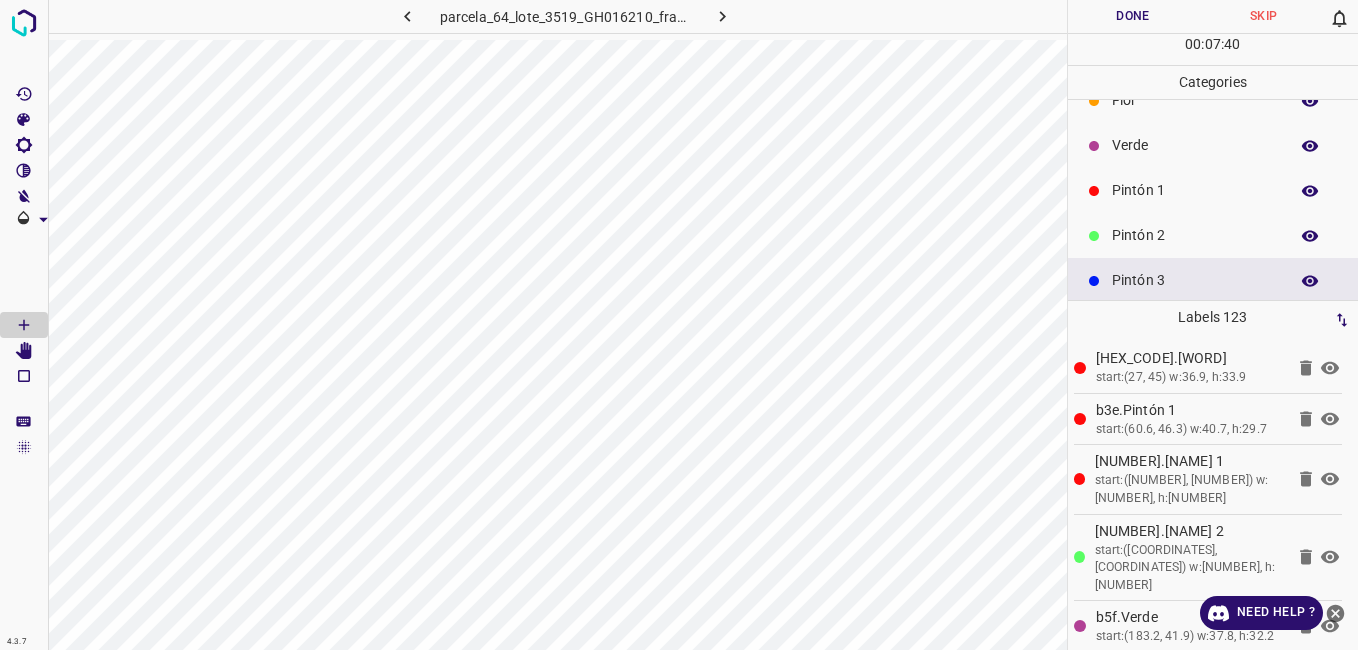 scroll, scrollTop: 0, scrollLeft: 0, axis: both 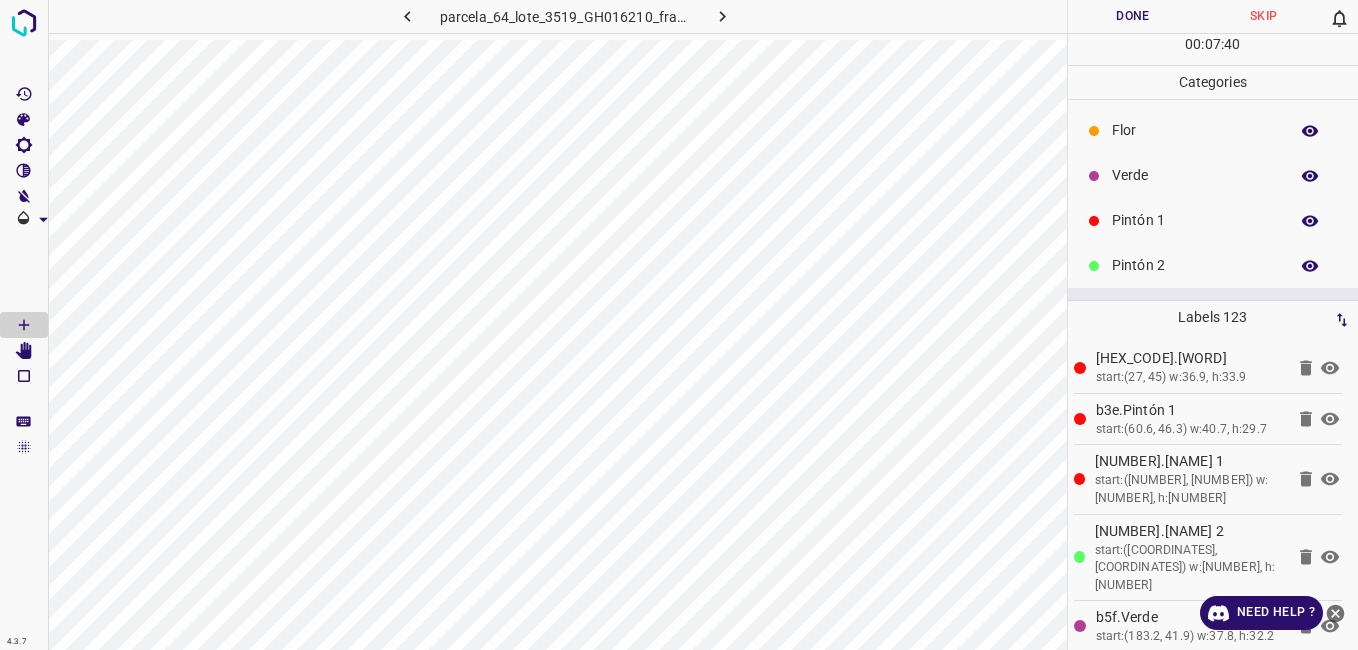 click on "Verde" at bounding box center (1195, 175) 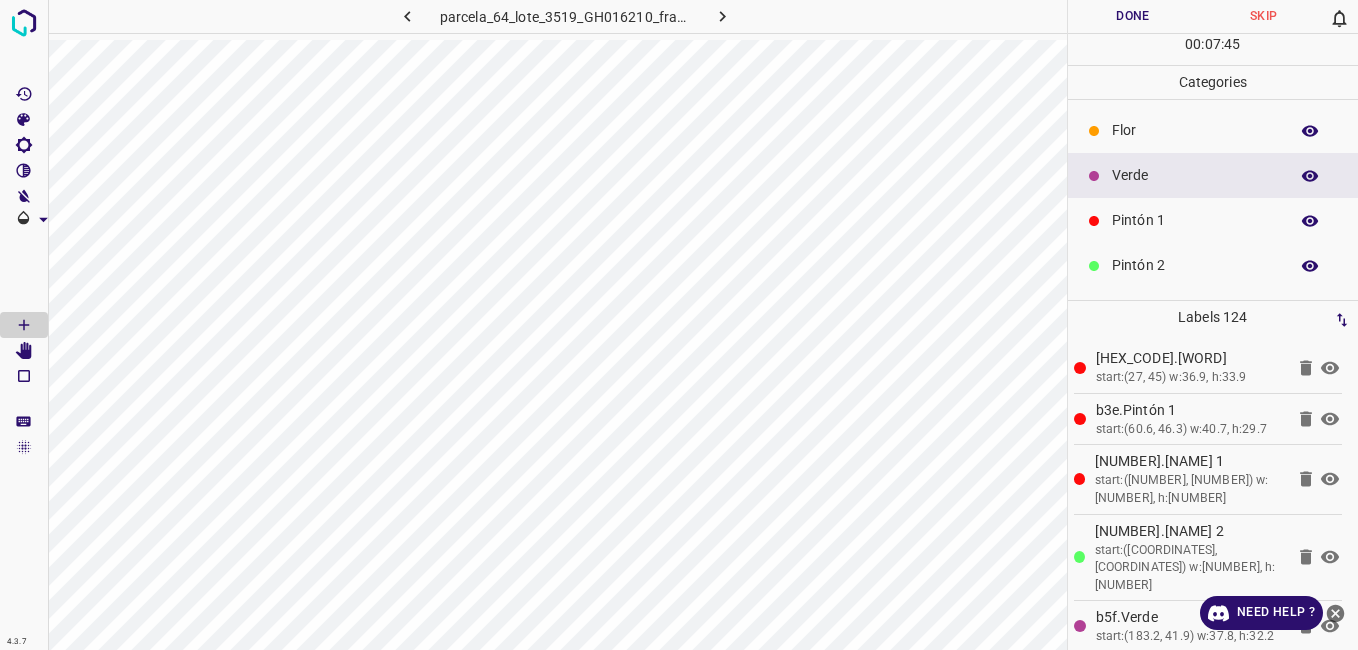 click on "Pintón 1" at bounding box center [1195, 220] 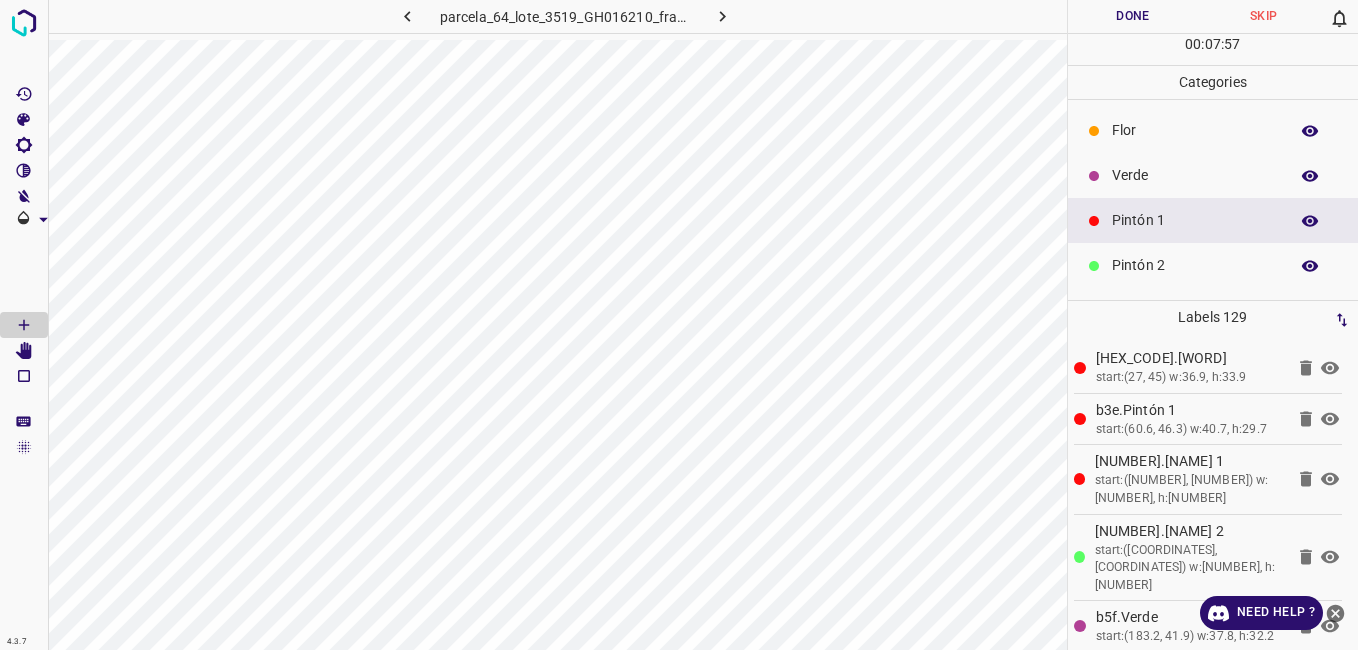 click on "Verde" at bounding box center (1195, 175) 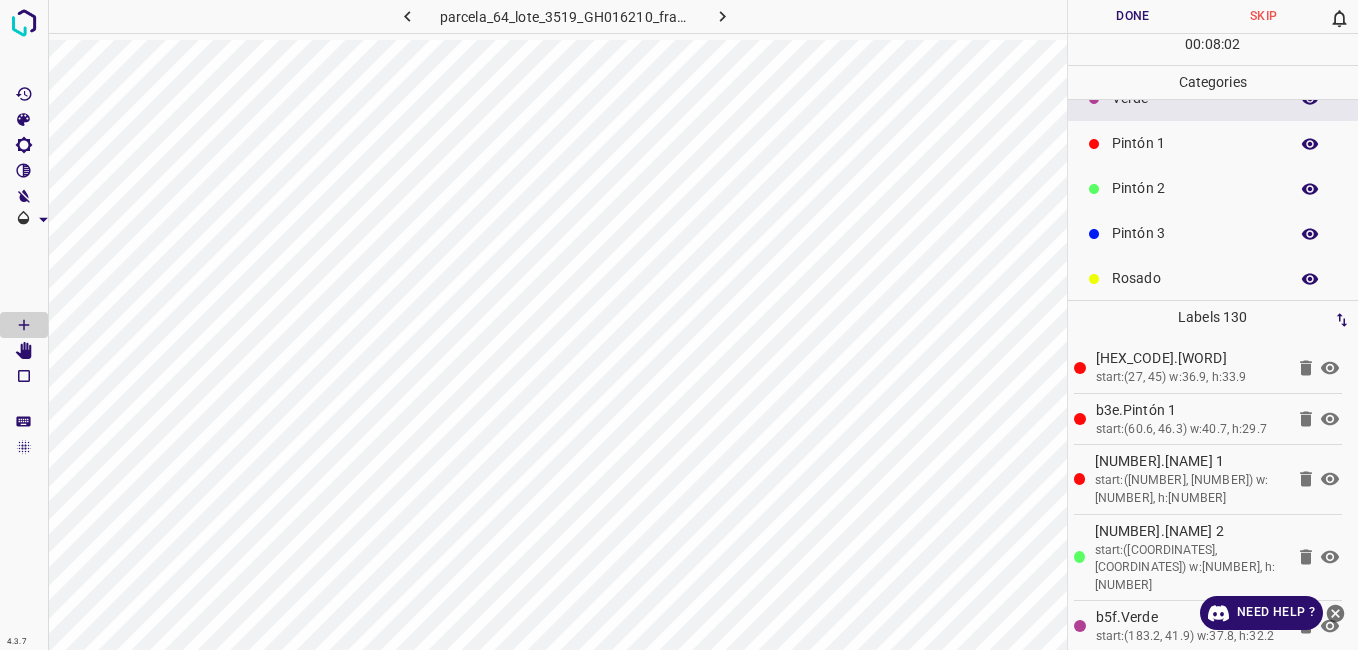 scroll, scrollTop: 176, scrollLeft: 0, axis: vertical 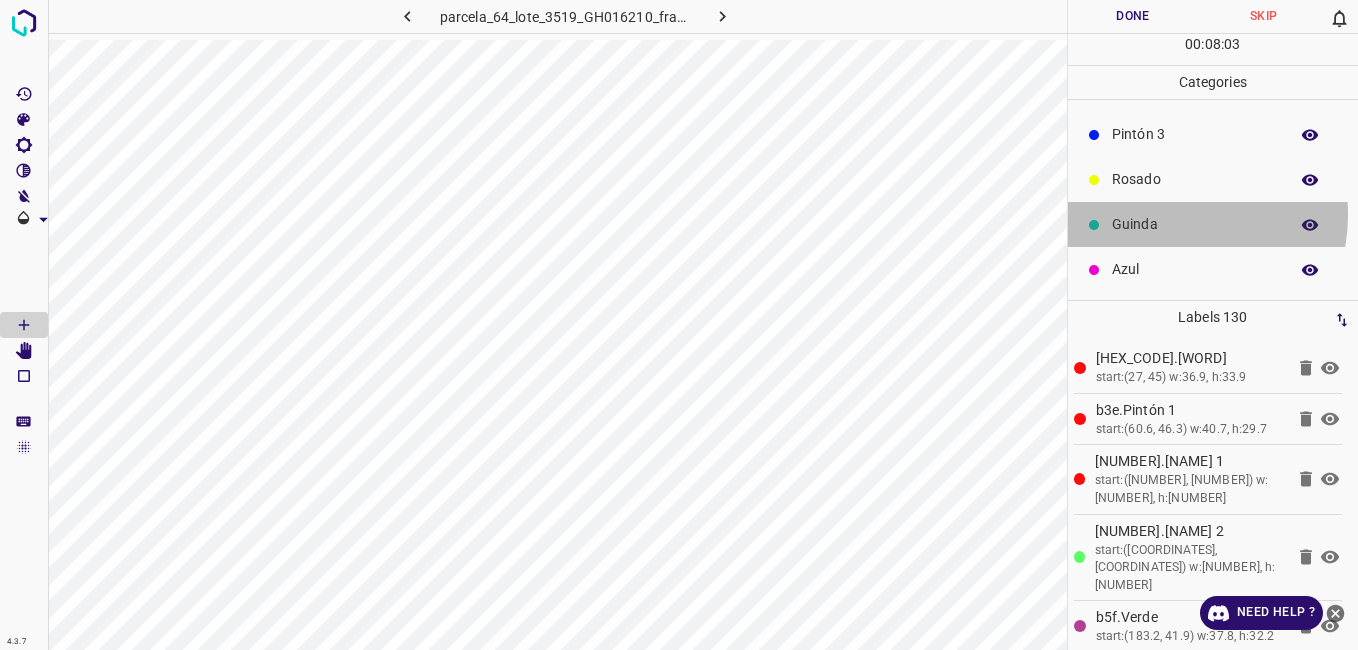 click on "Guinda" at bounding box center [1195, 224] 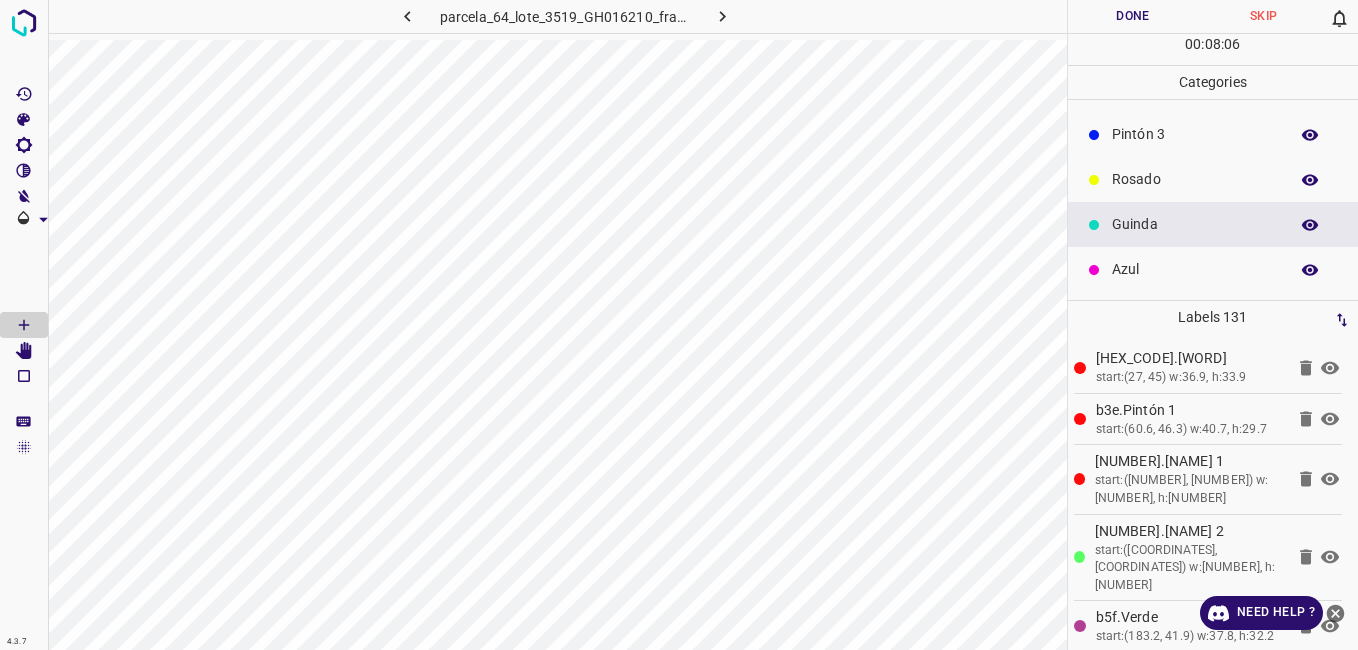 scroll, scrollTop: 76, scrollLeft: 0, axis: vertical 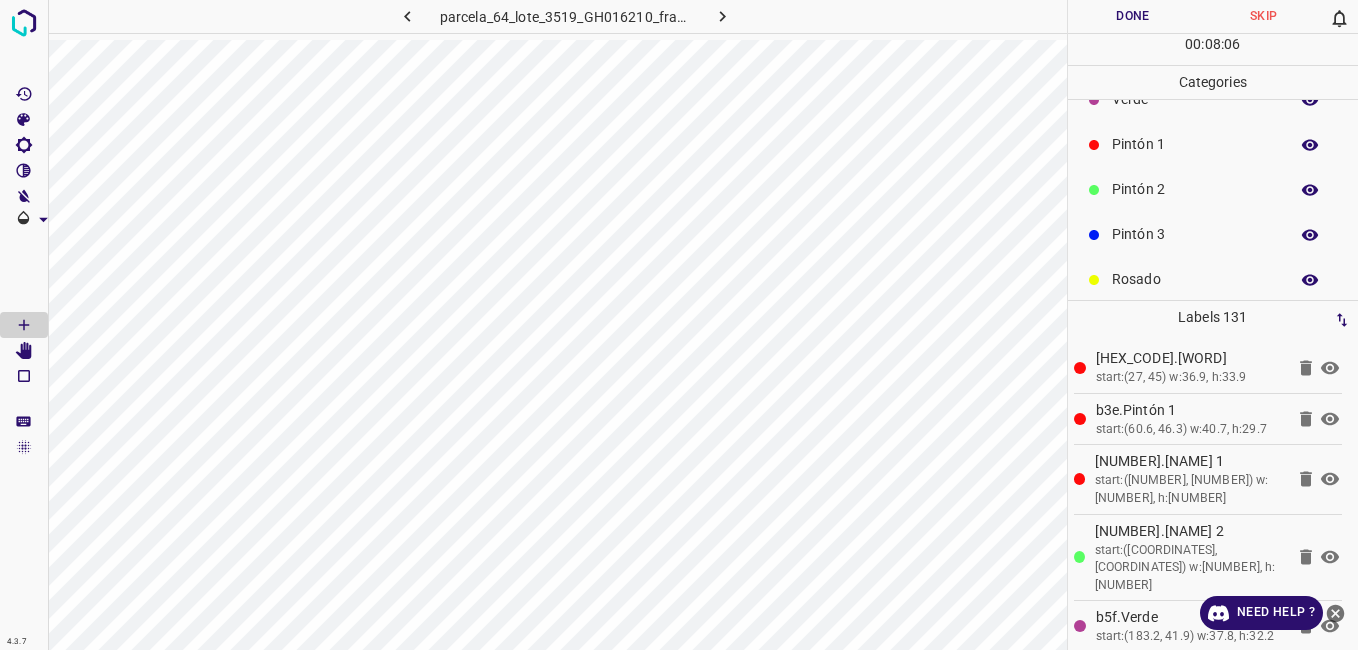 click on "Pintón 3" at bounding box center [1195, 234] 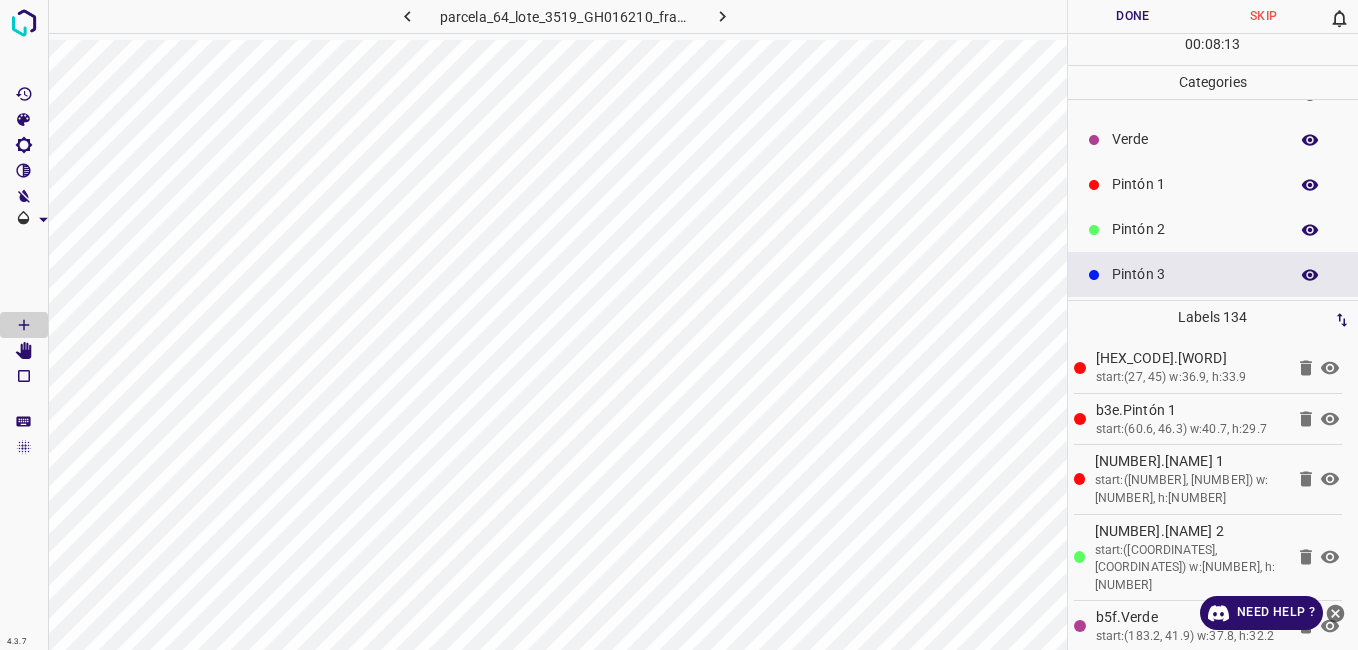 scroll, scrollTop: 0, scrollLeft: 0, axis: both 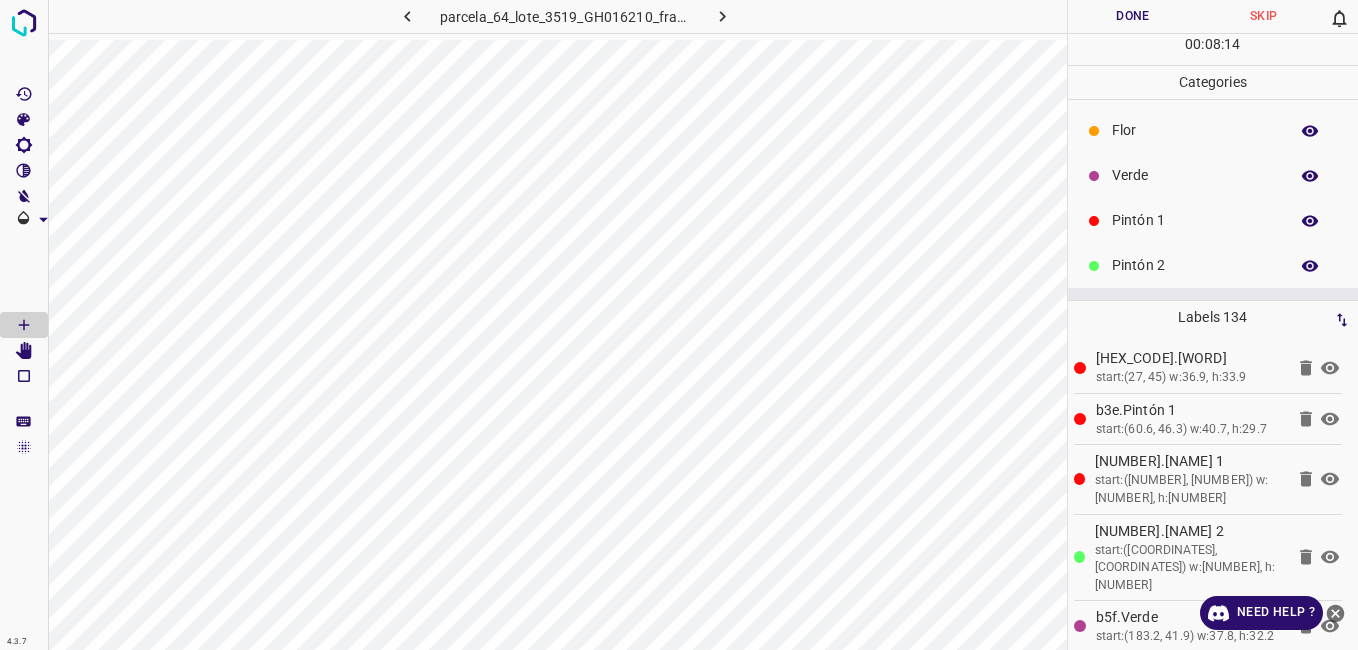 click on "Verde" at bounding box center (1195, 175) 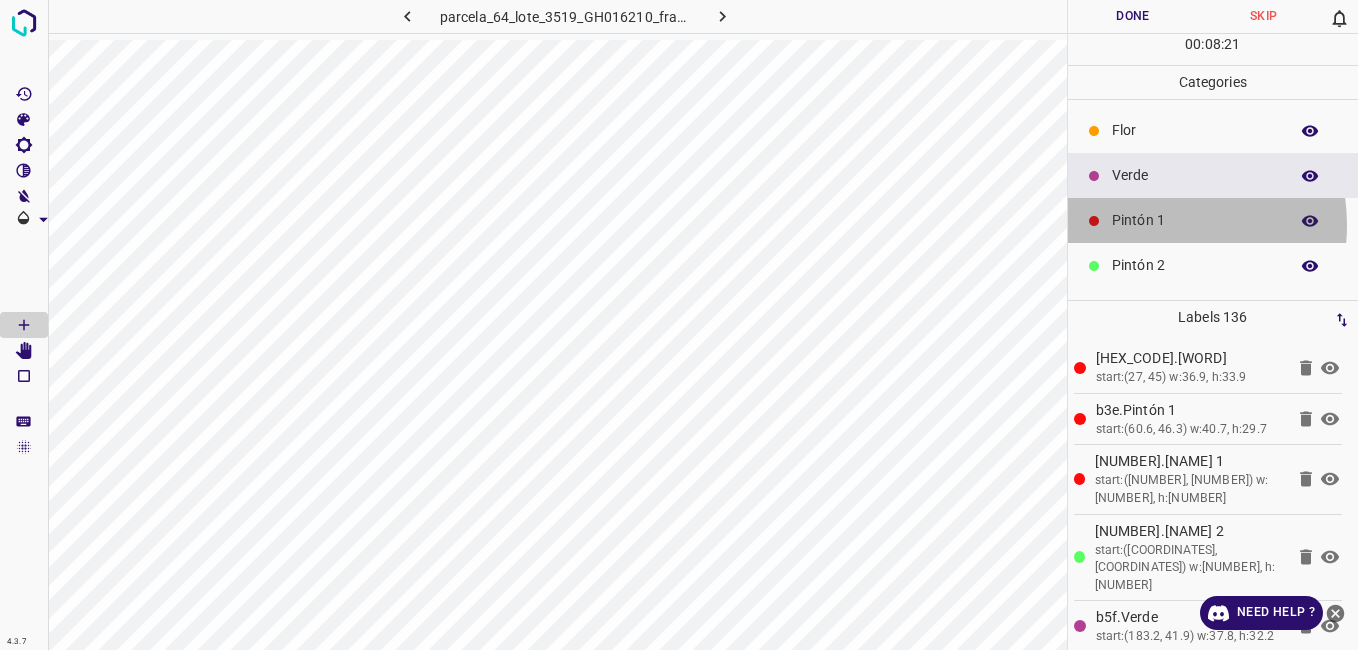 click on "Pintón 1" at bounding box center [1195, 220] 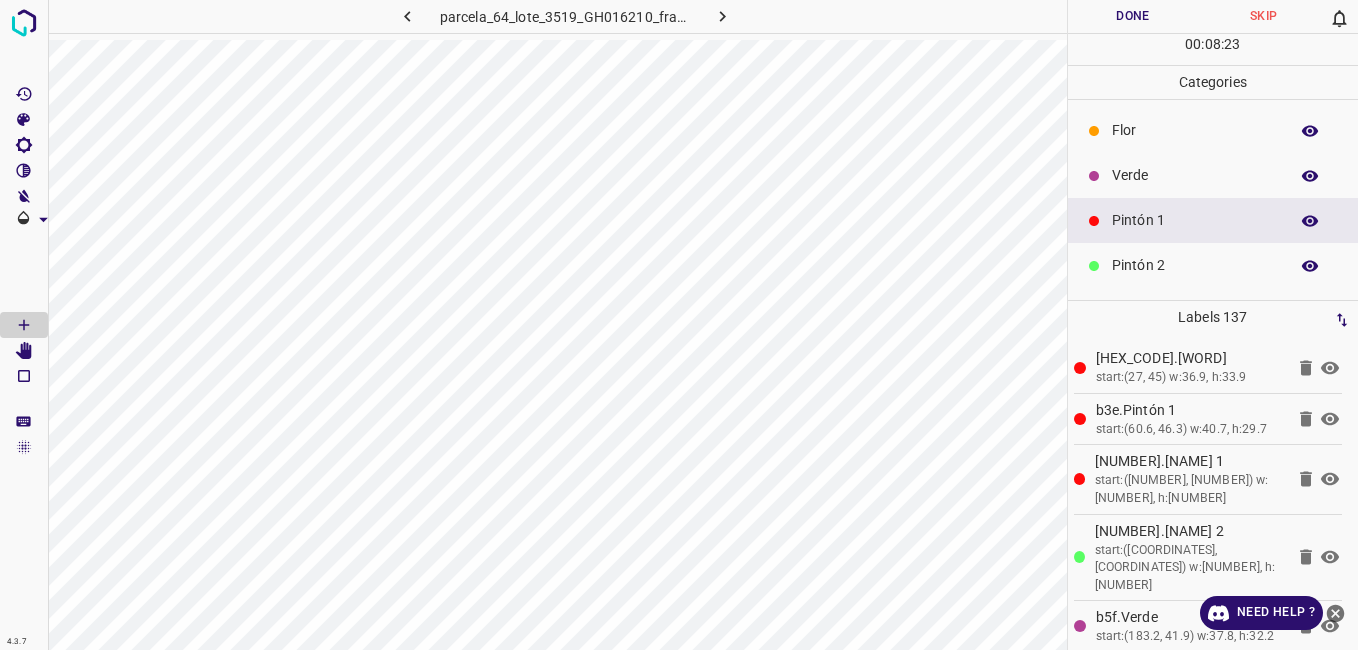 click on "Pintón 2" at bounding box center (1195, 265) 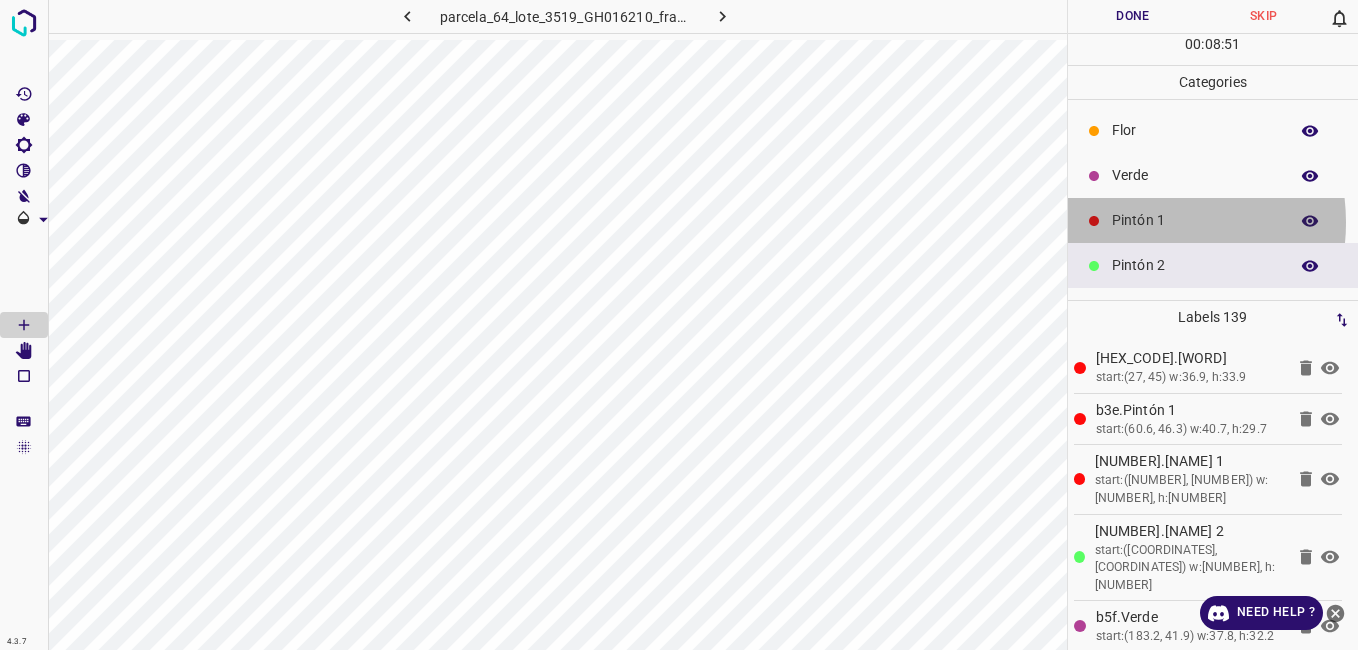 click on "Pintón 1" at bounding box center [1195, 220] 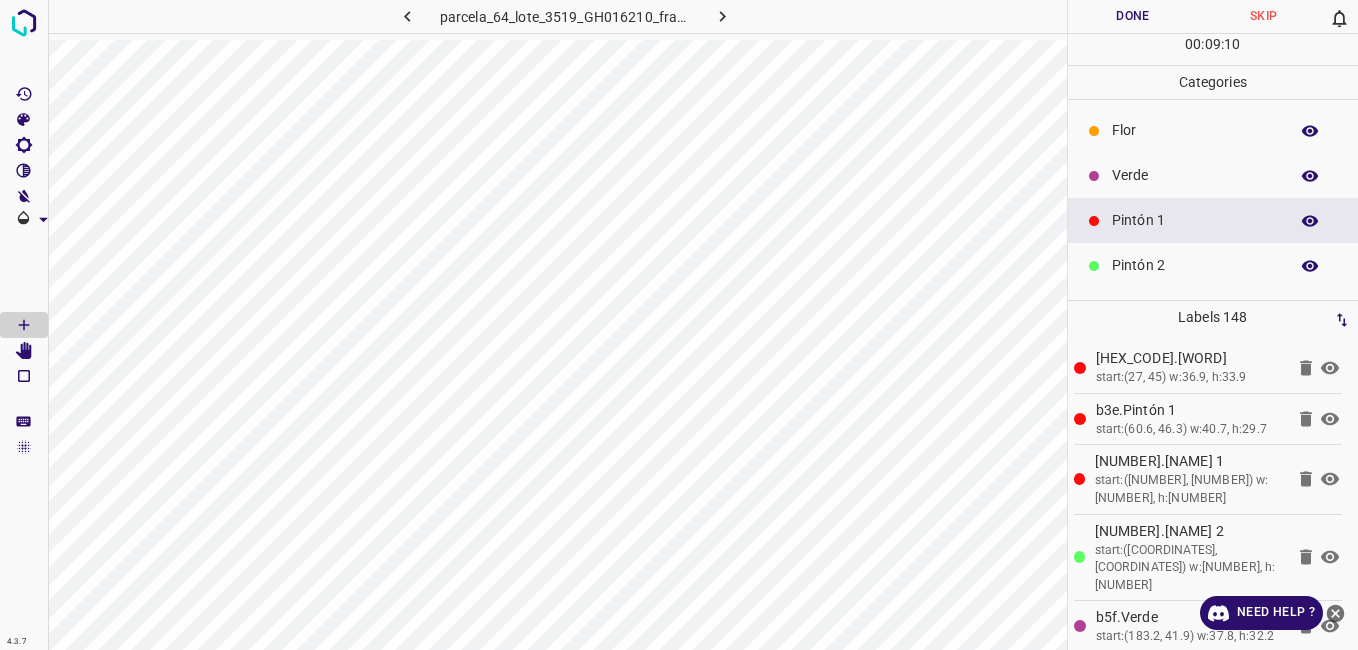 click on "Pintón 2" at bounding box center (1195, 265) 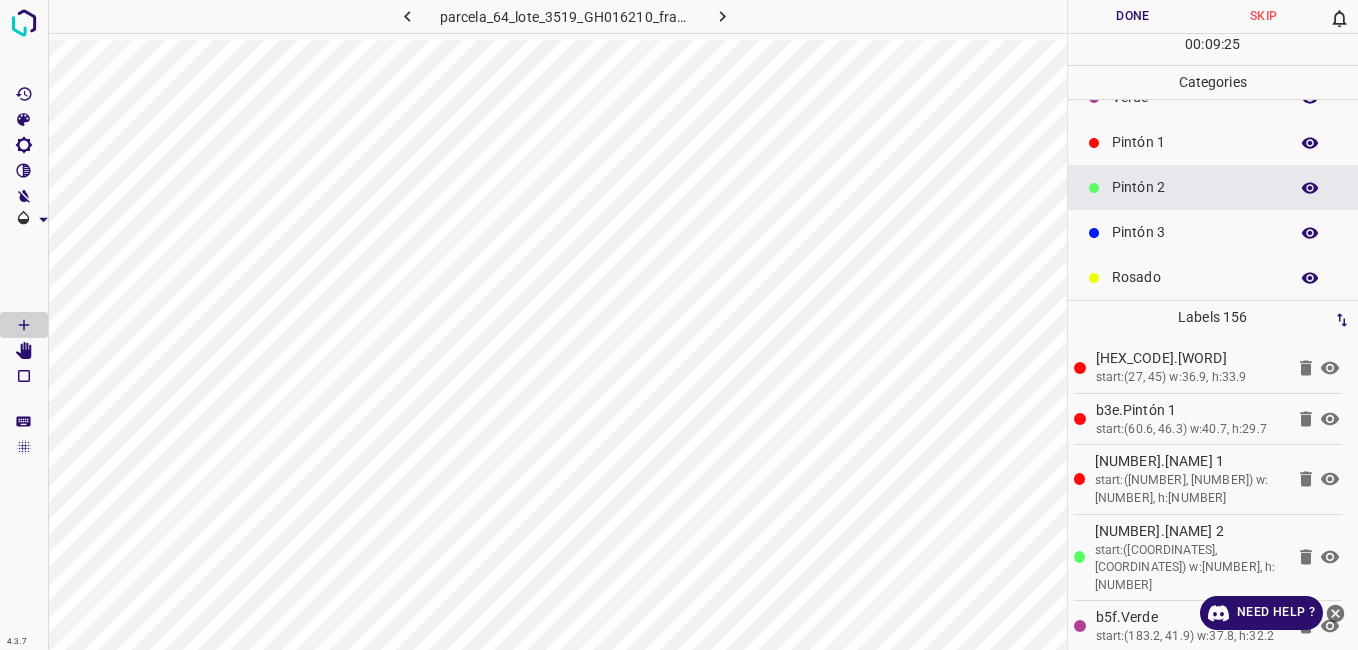 scroll, scrollTop: 100, scrollLeft: 0, axis: vertical 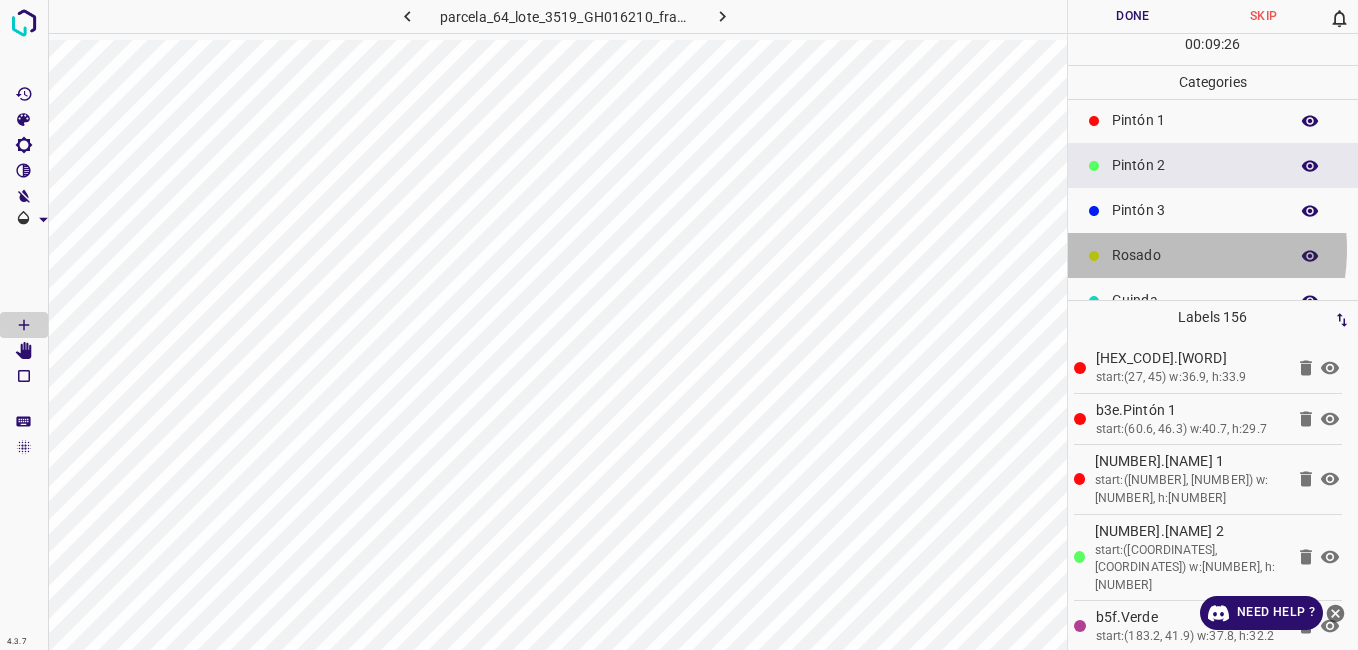 click on "Rosado" at bounding box center (1195, 255) 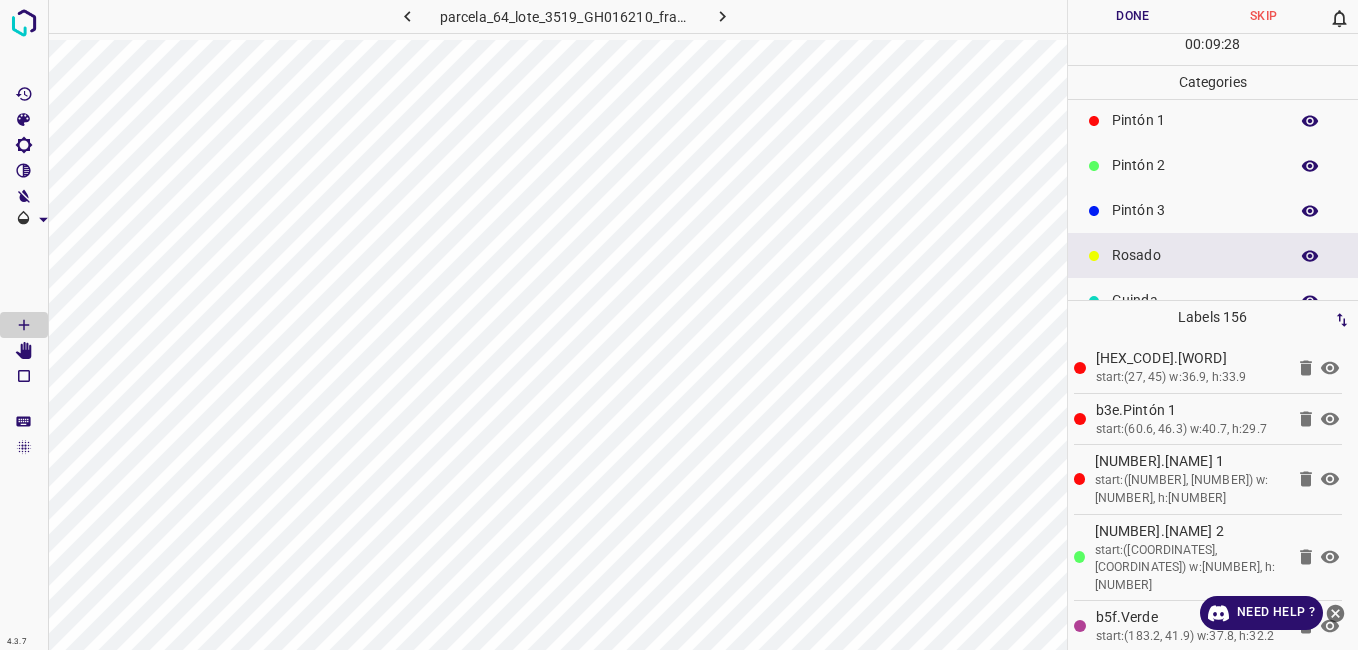 click on "parcela_64_lote_3519_GH016210_frame_00096_92859.jpg" at bounding box center [557, 20] 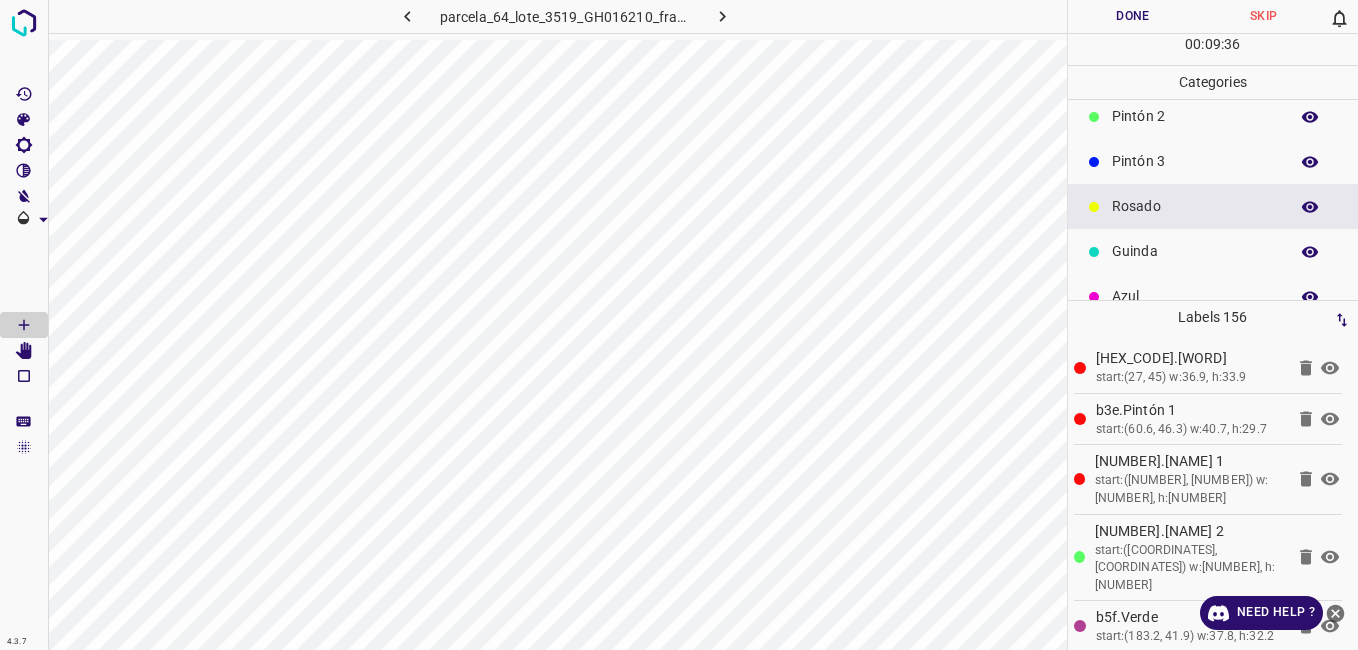 scroll, scrollTop: 176, scrollLeft: 0, axis: vertical 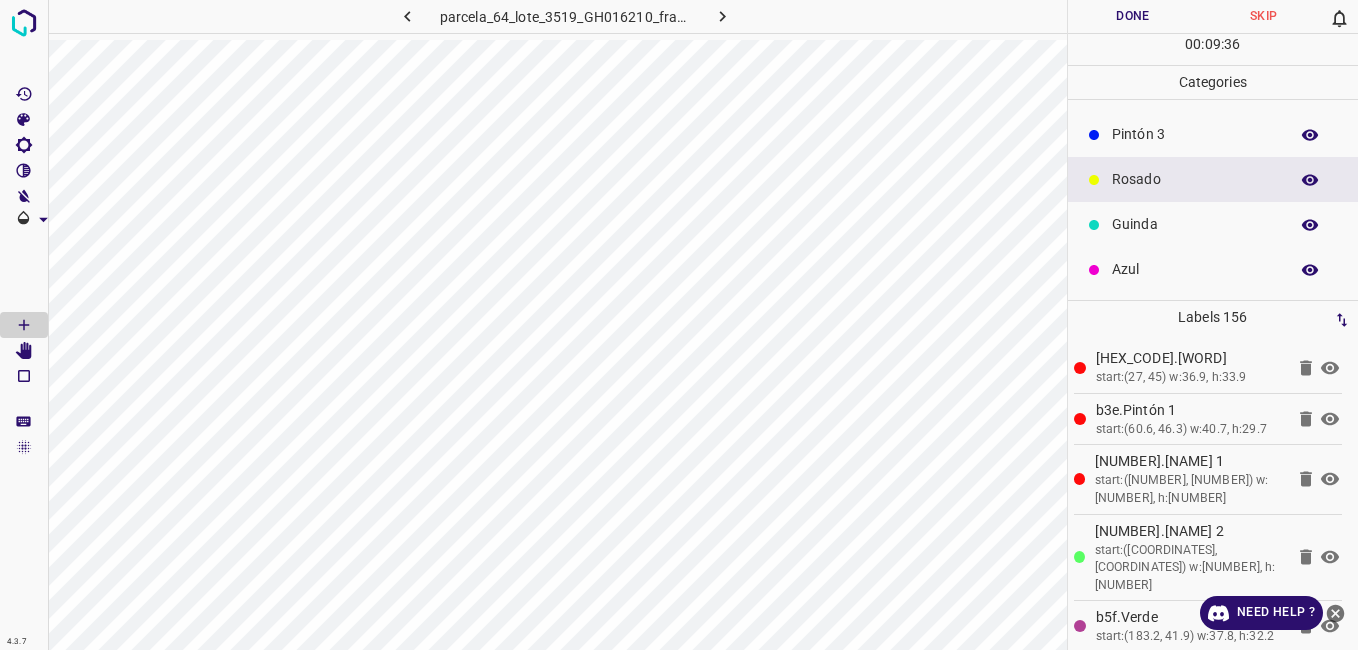 click on "Guinda" at bounding box center (1195, 224) 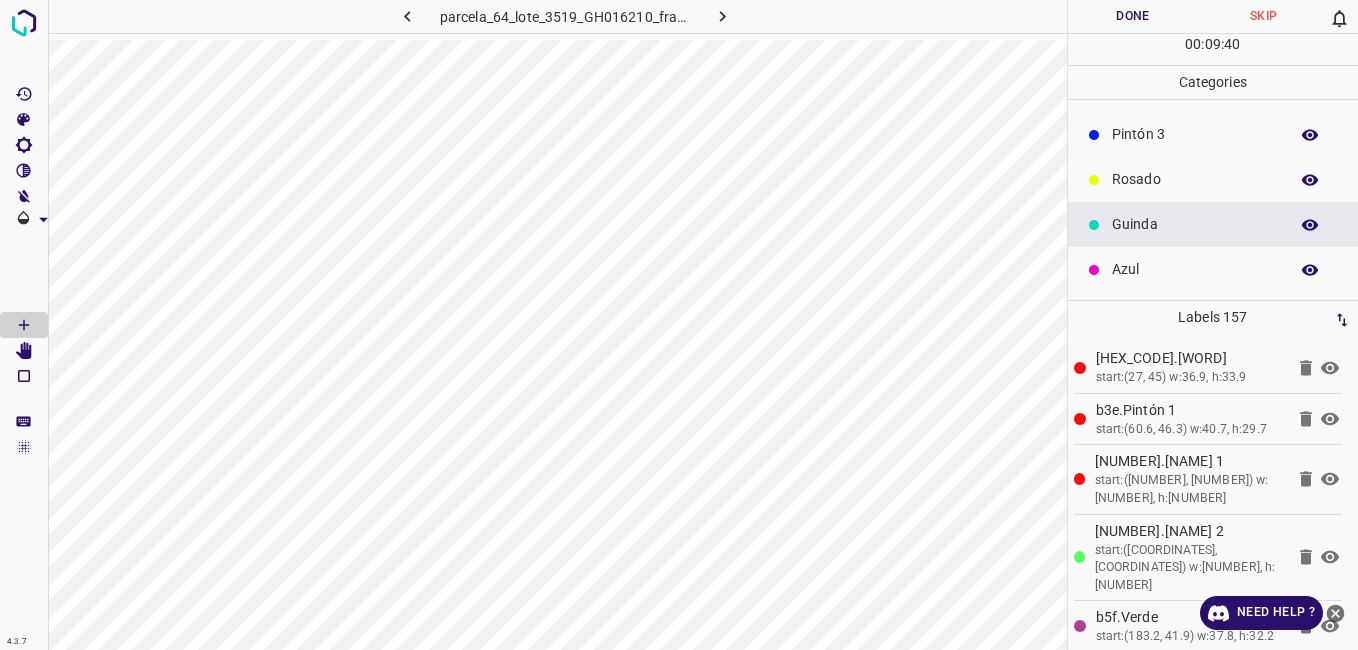 click on "Rosado" at bounding box center [1195, 179] 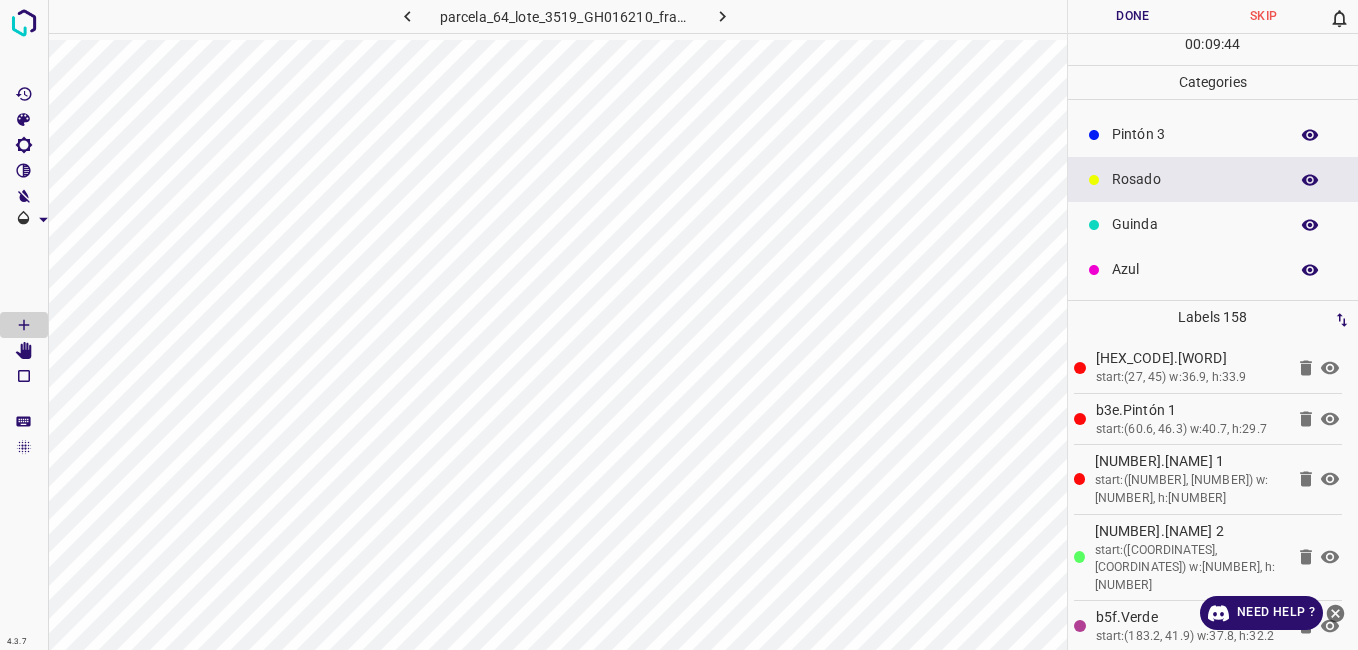 click on "Pintón 3" at bounding box center (1213, 134) 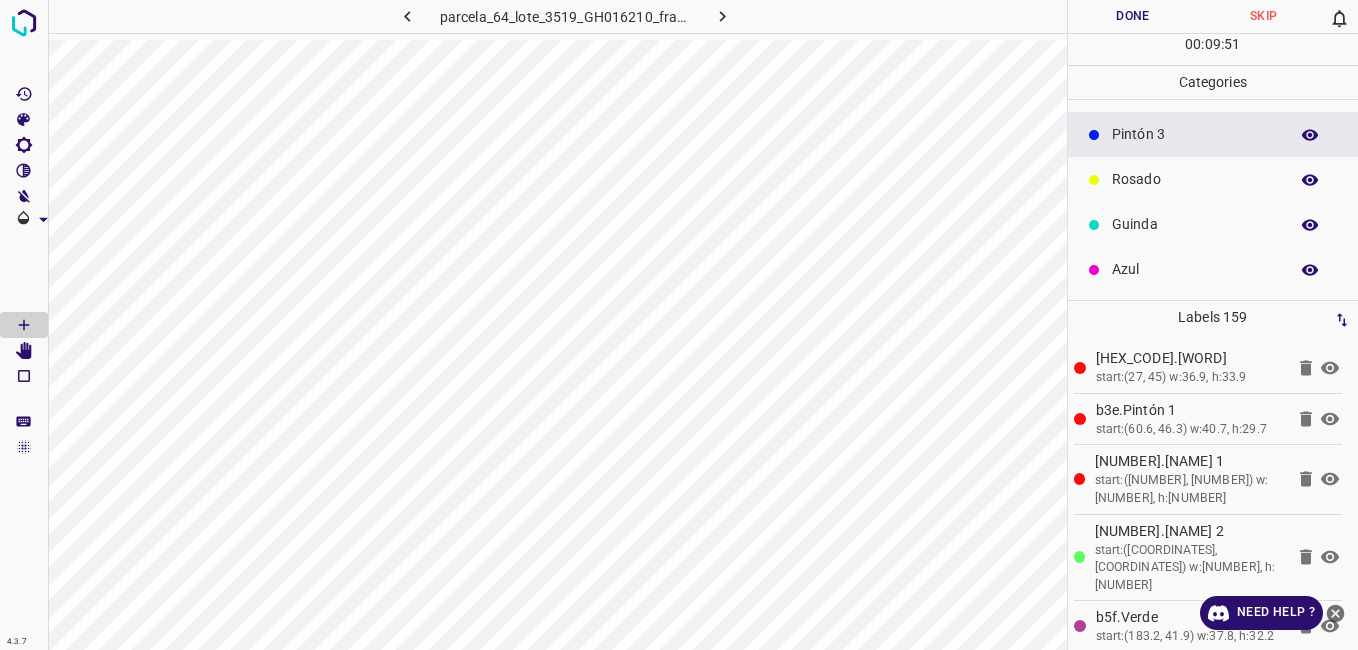 click on "Rosado" at bounding box center [1195, 179] 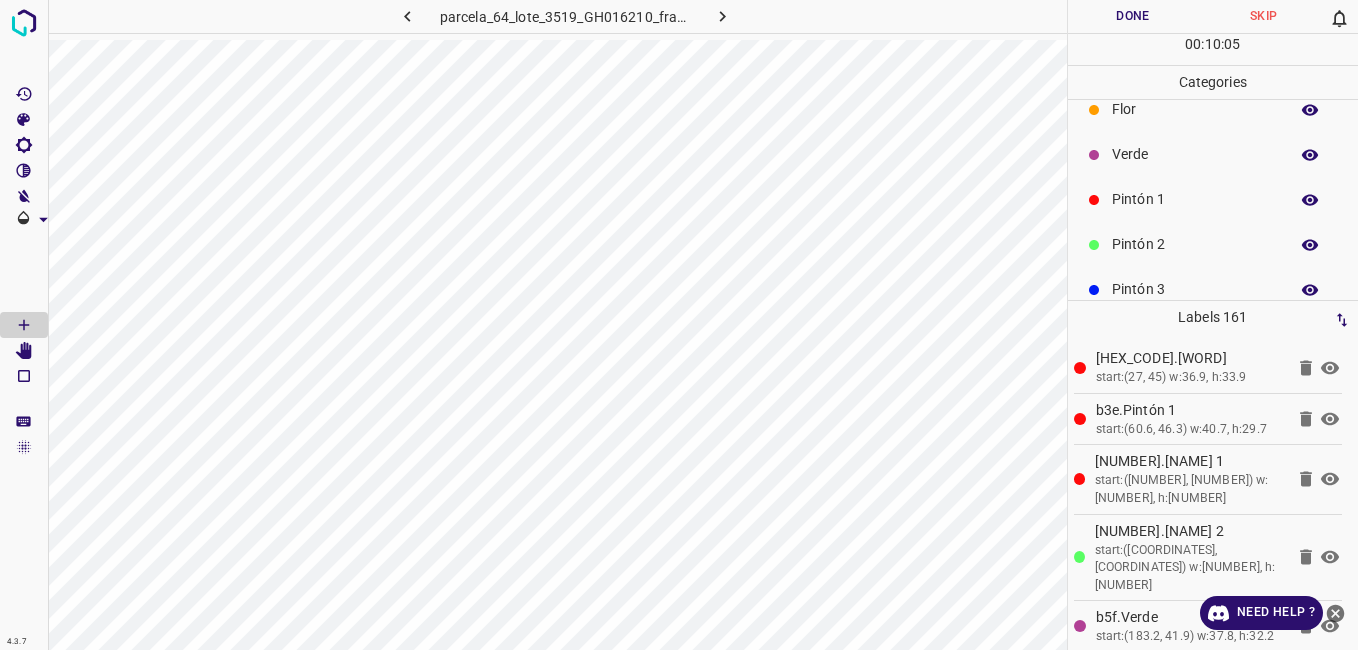 scroll, scrollTop: 0, scrollLeft: 0, axis: both 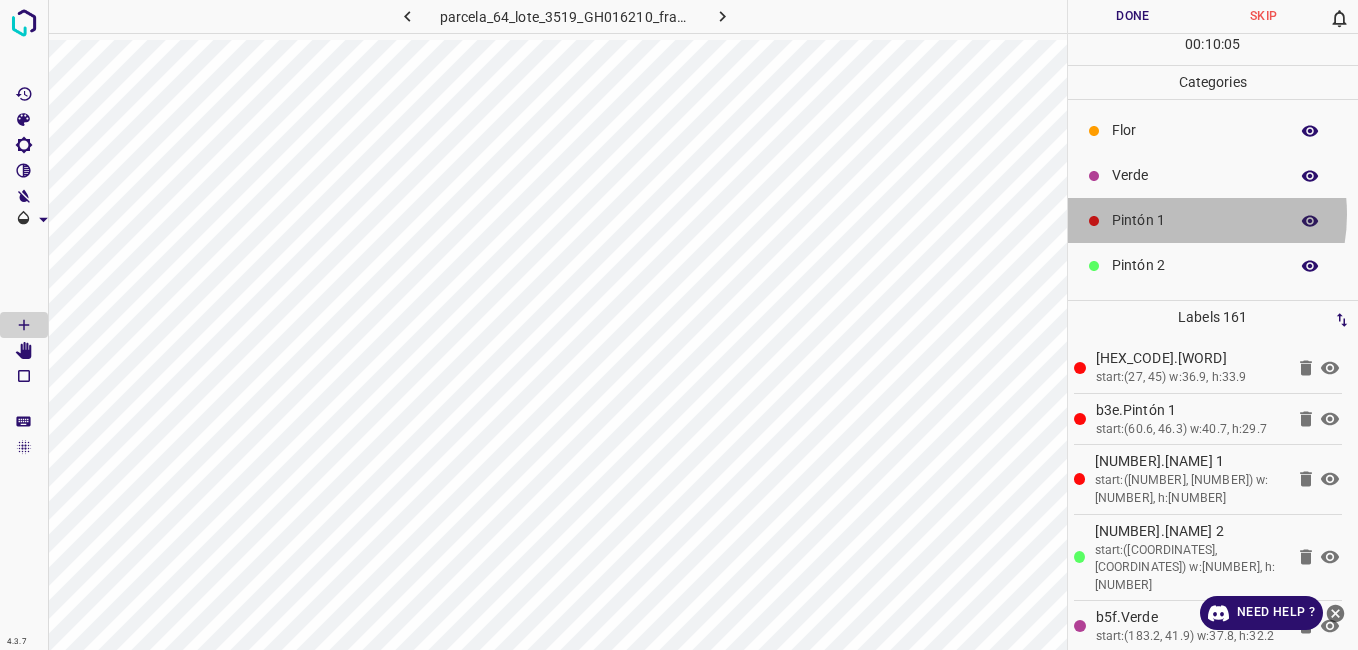 click on "Pintón 1" at bounding box center (1195, 220) 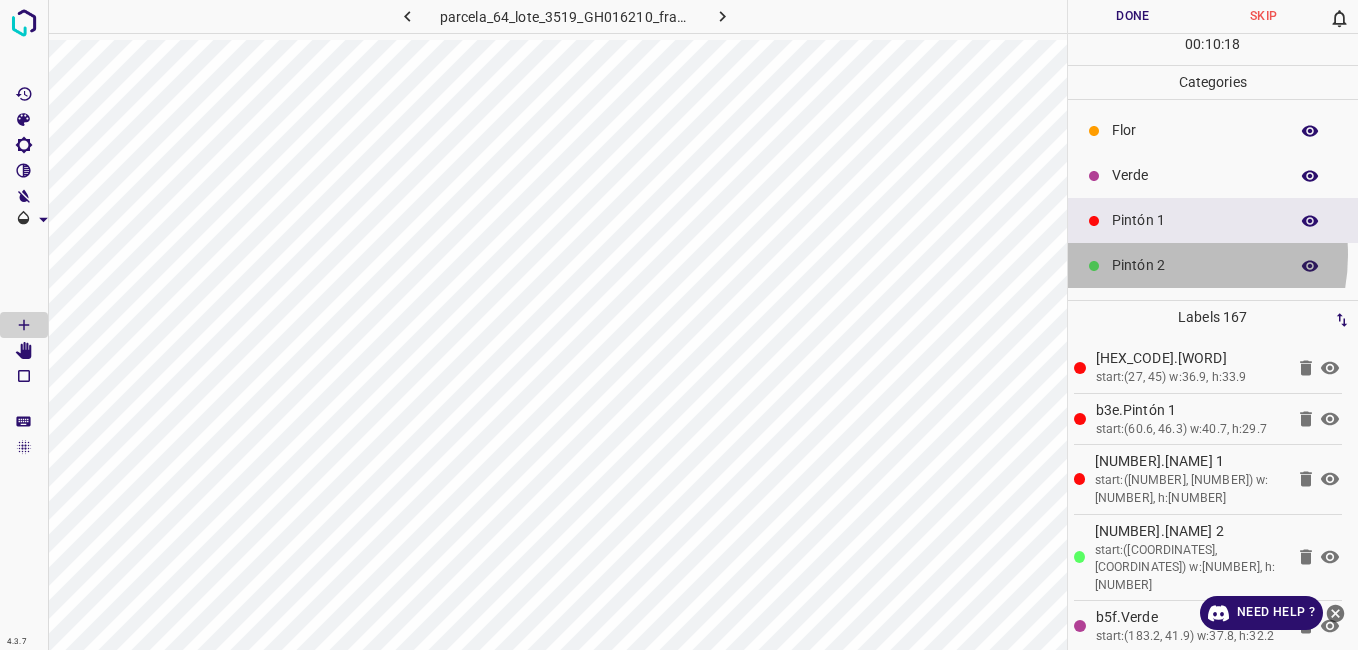 click on "Pintón 2" at bounding box center [1195, 265] 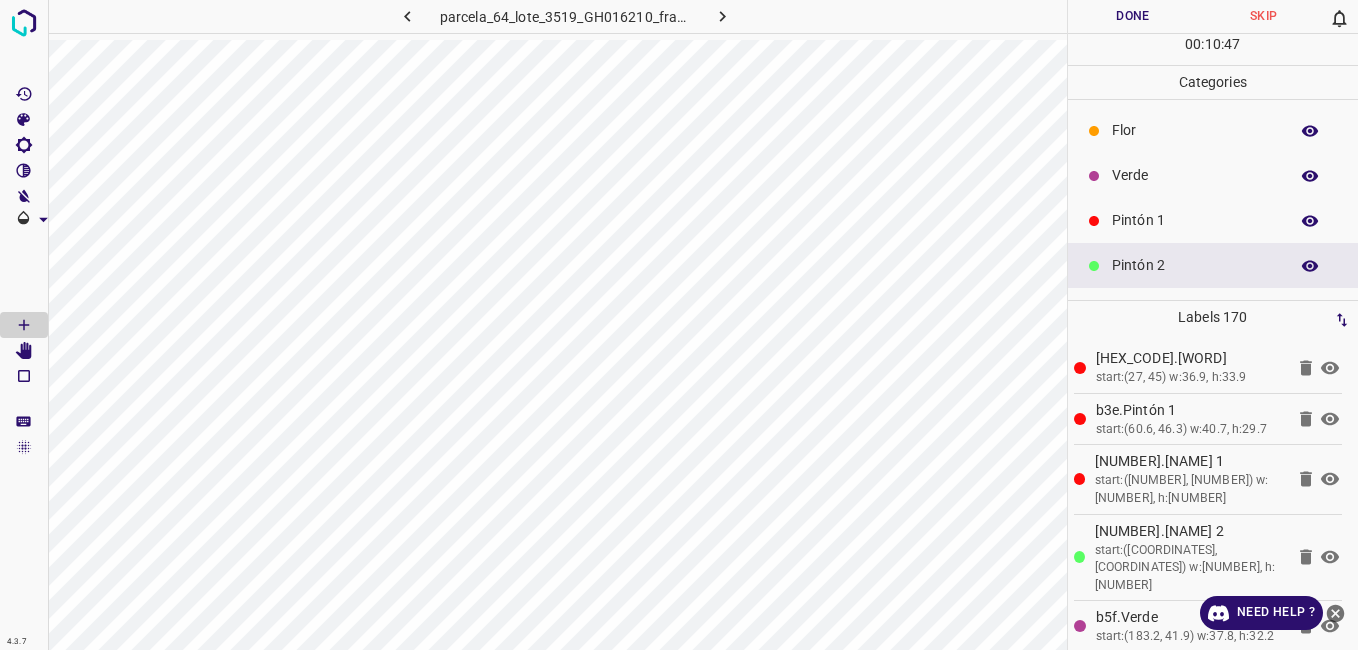 click on "Pintón 1" at bounding box center [1195, 220] 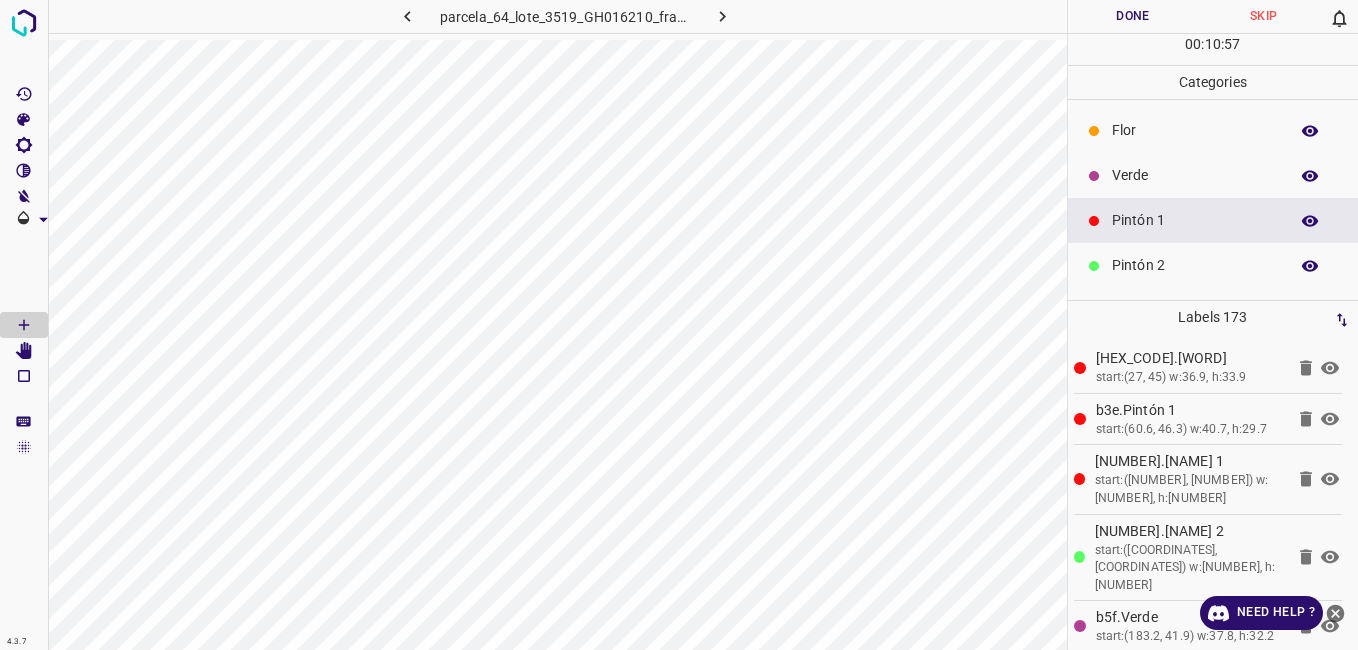 click on "Pintón 2" at bounding box center [1195, 265] 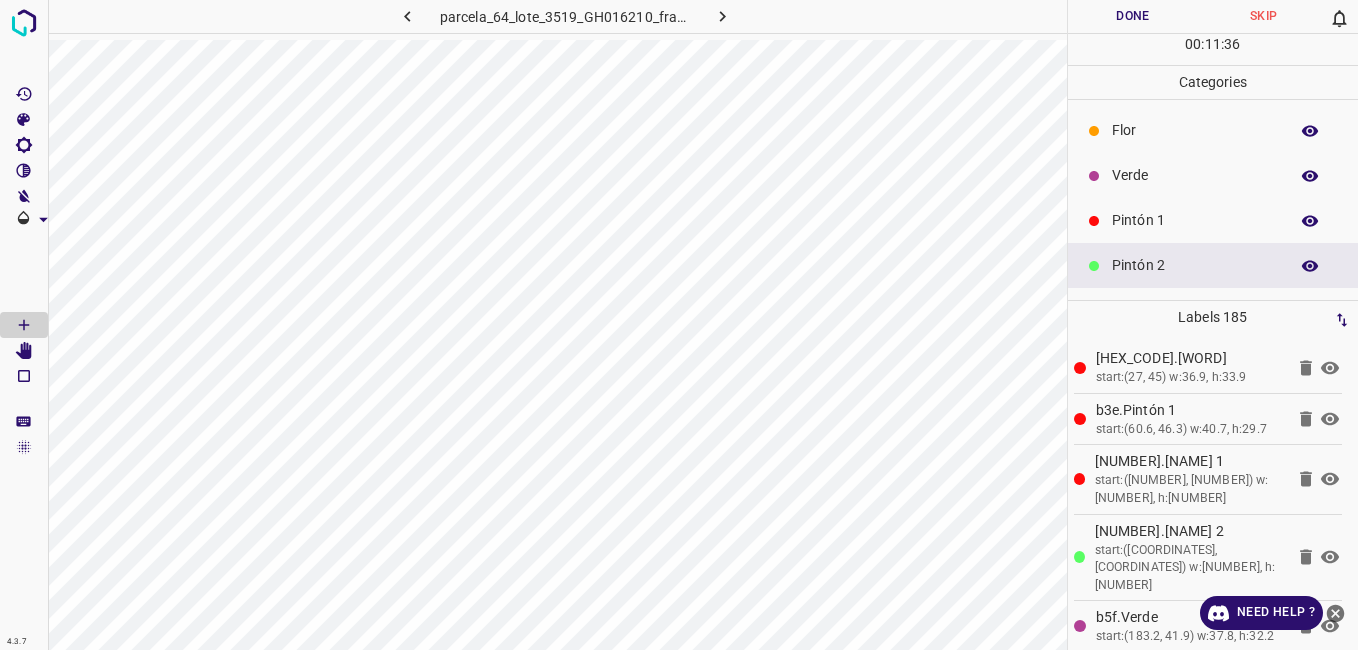 scroll, scrollTop: 176, scrollLeft: 0, axis: vertical 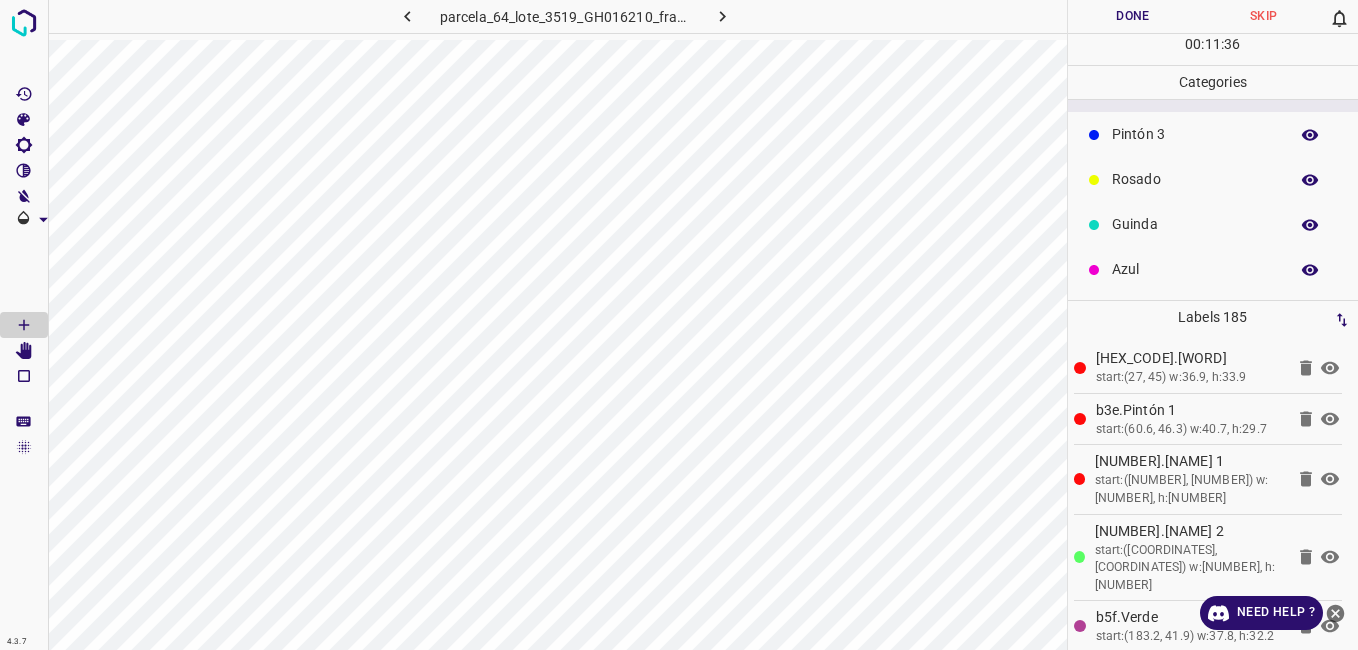 click on "Rosado" at bounding box center [1195, 179] 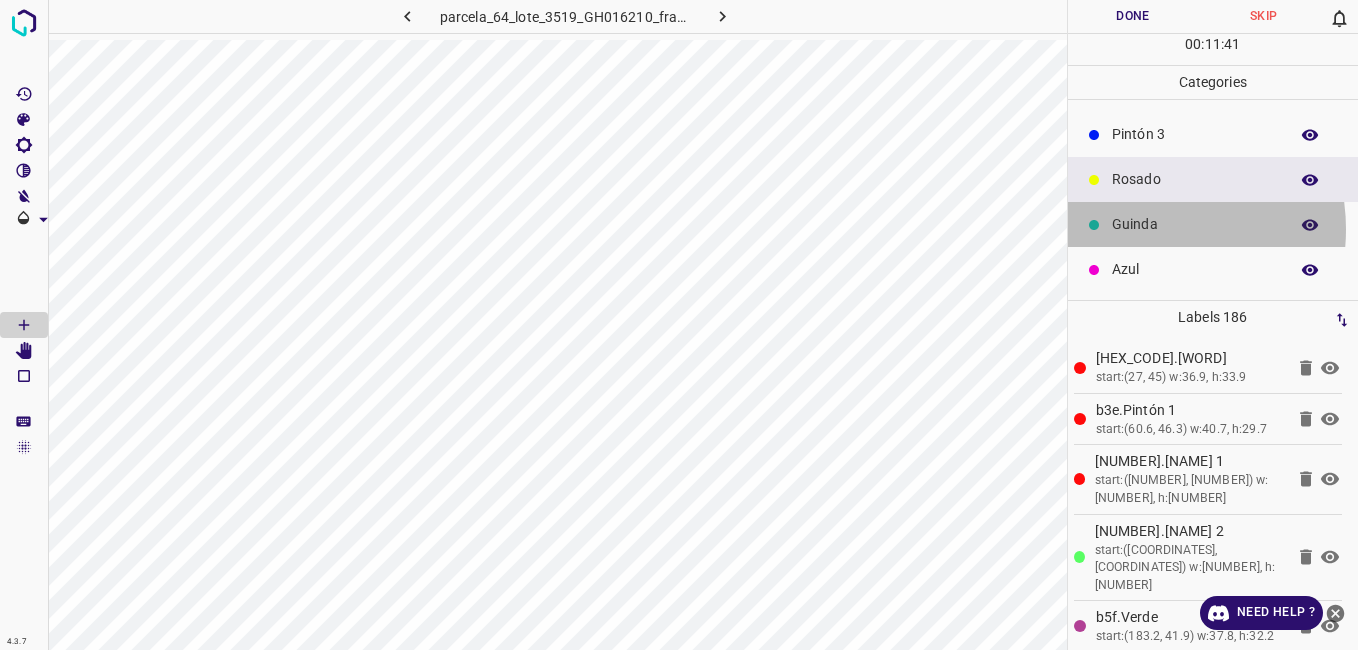 click on "Guinda" at bounding box center (1195, 224) 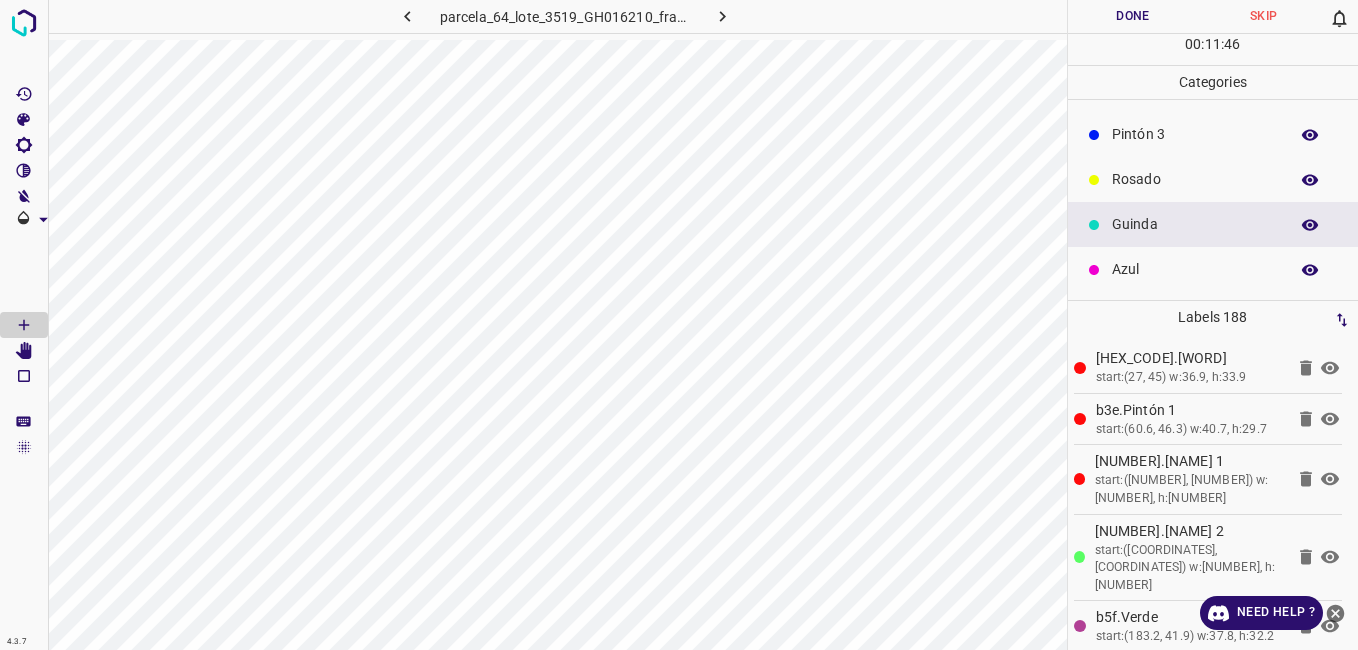 scroll, scrollTop: 76, scrollLeft: 0, axis: vertical 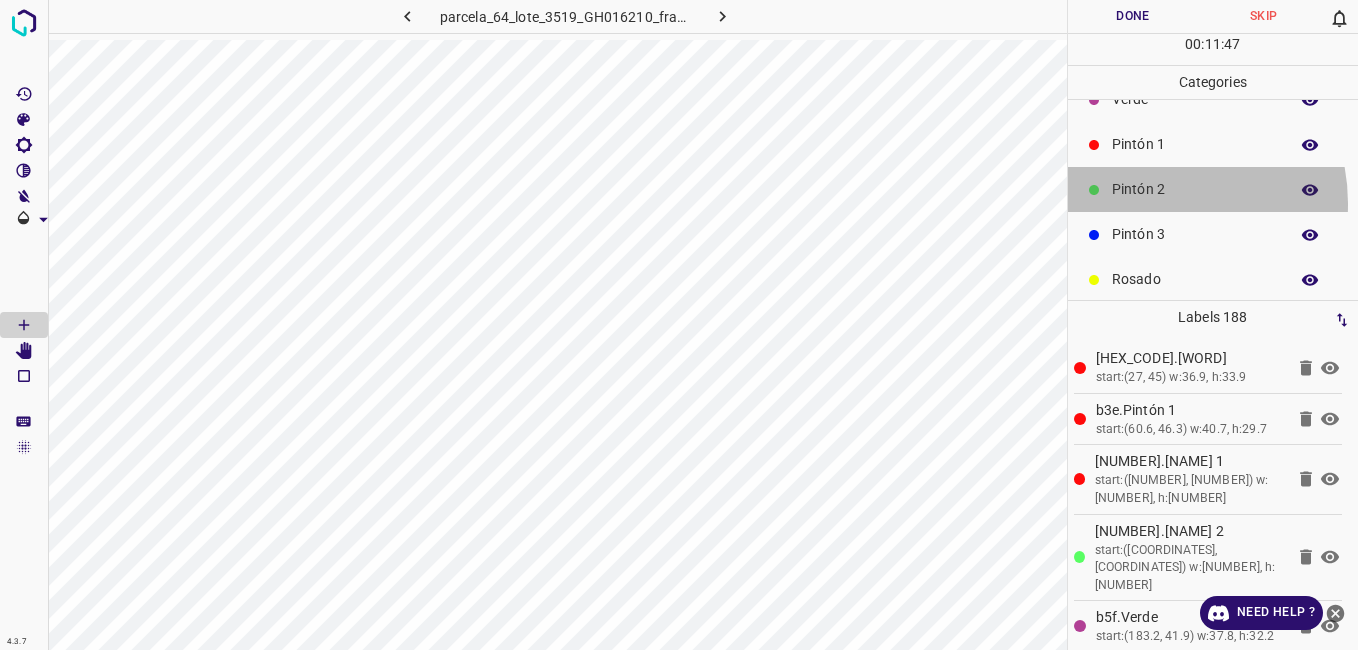 click on "Pintón 2" at bounding box center [1213, 189] 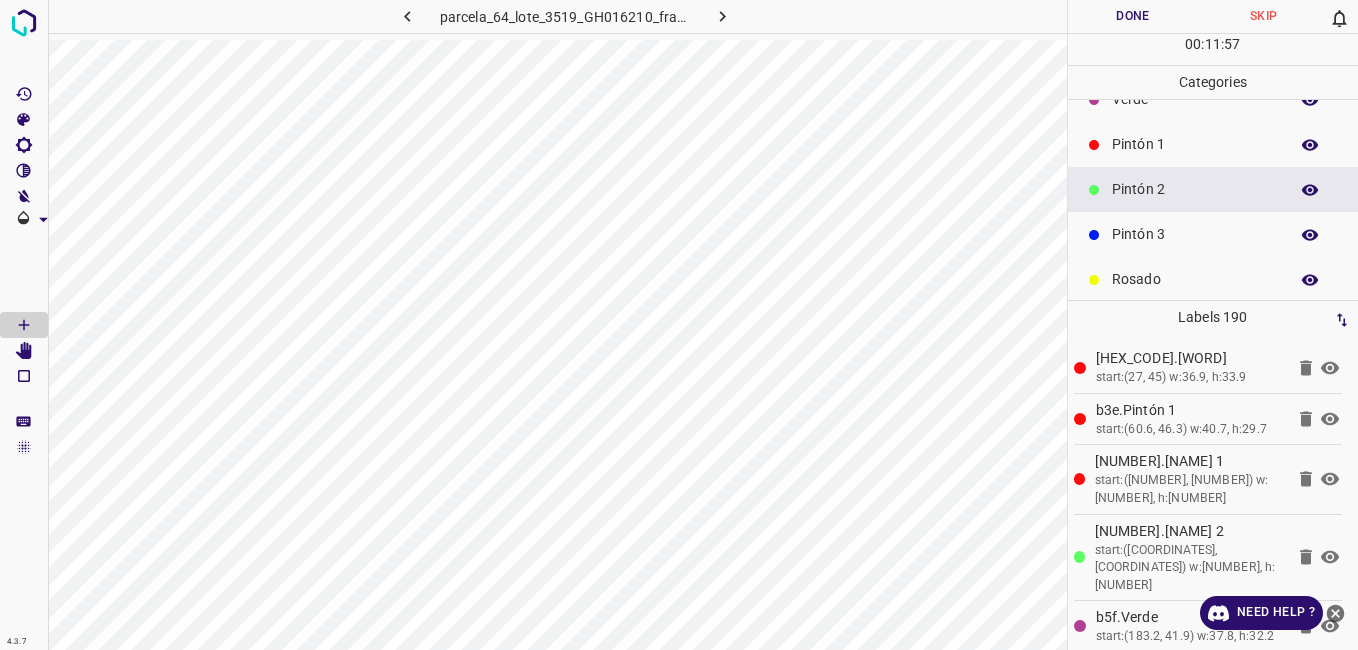 click on "Pintón 1" at bounding box center [1195, 144] 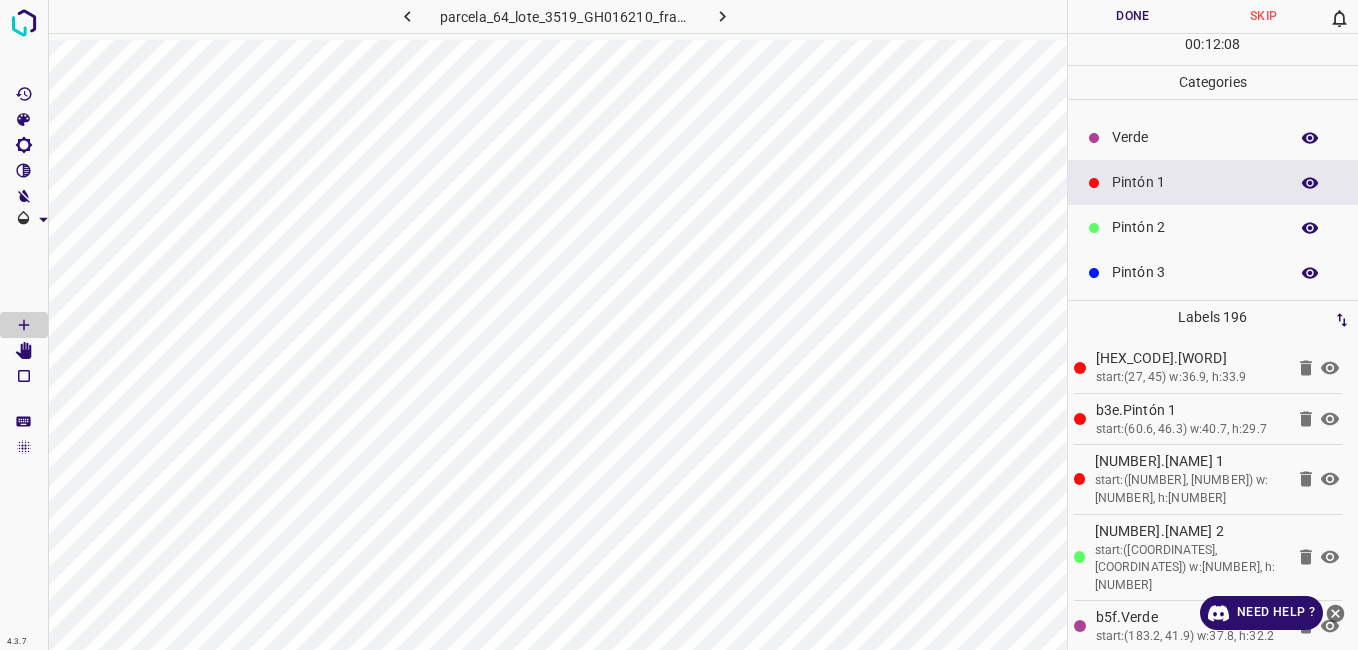 scroll, scrollTop: 0, scrollLeft: 0, axis: both 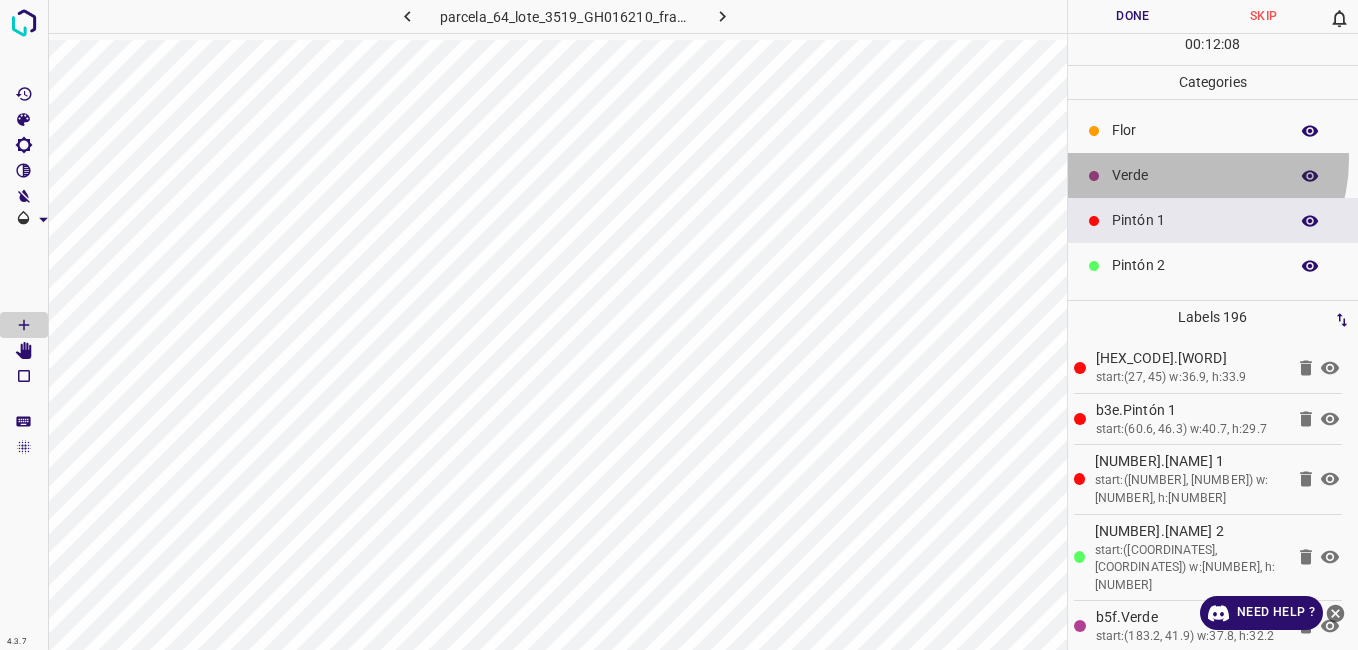 click on "Verde" at bounding box center [1213, 175] 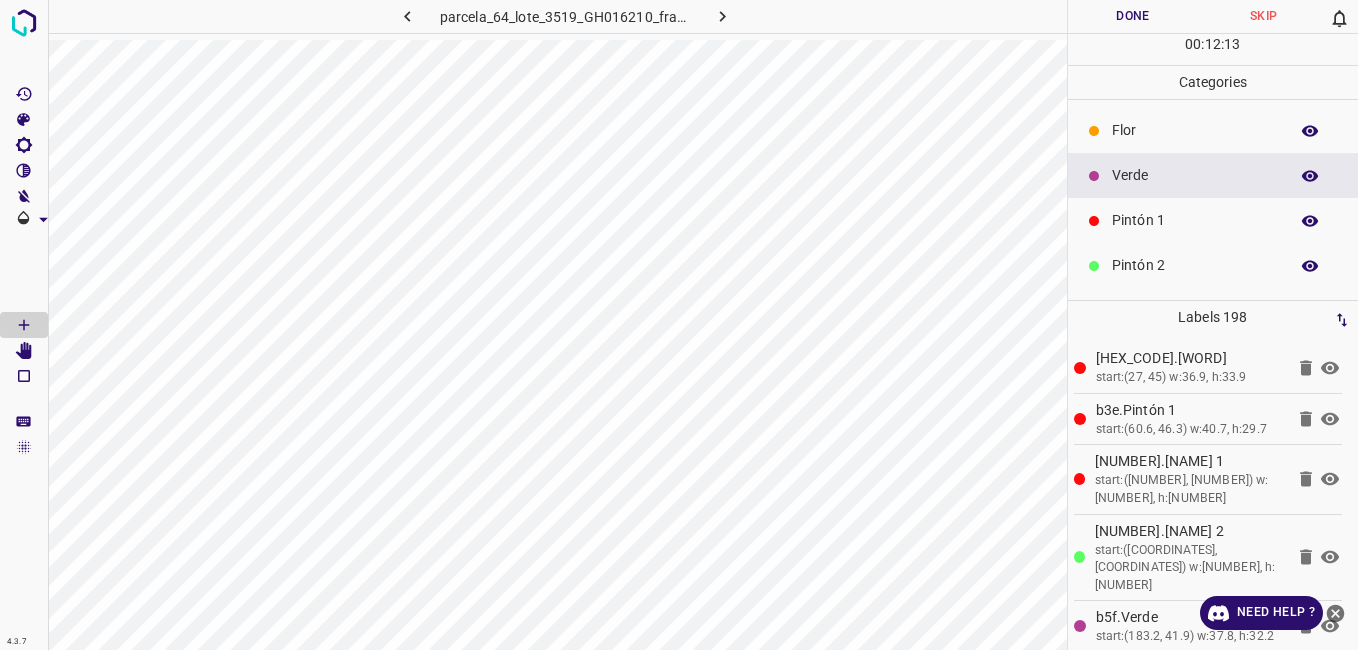 click on "Pintón 1" at bounding box center (1213, 220) 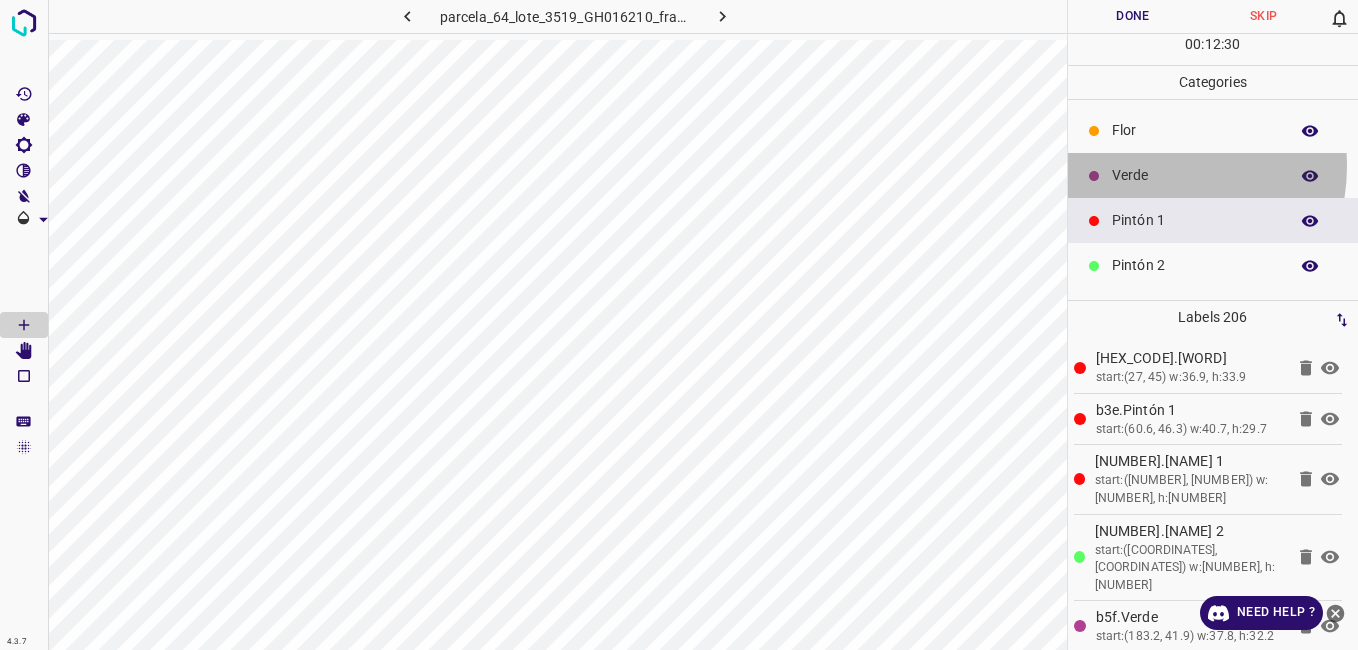 click on "Verde" at bounding box center [1195, 175] 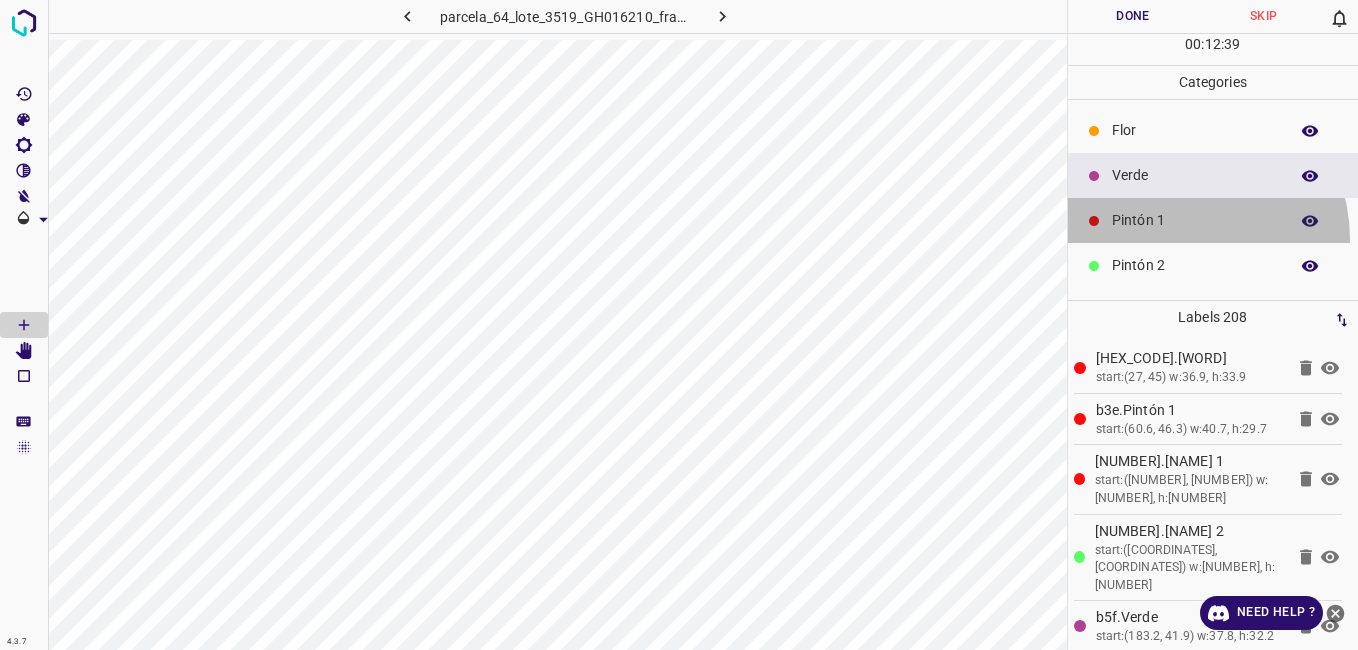 click on "Pintón 1" at bounding box center [1213, 220] 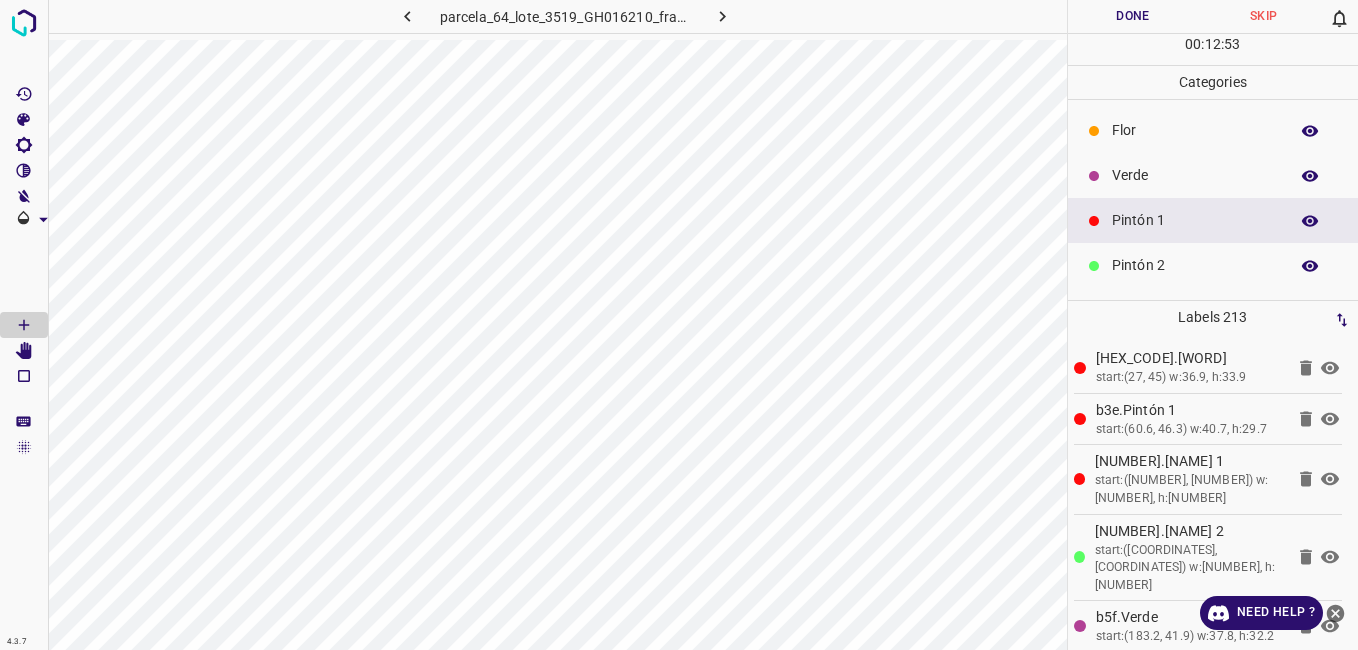 click on "Verde" at bounding box center (1213, 175) 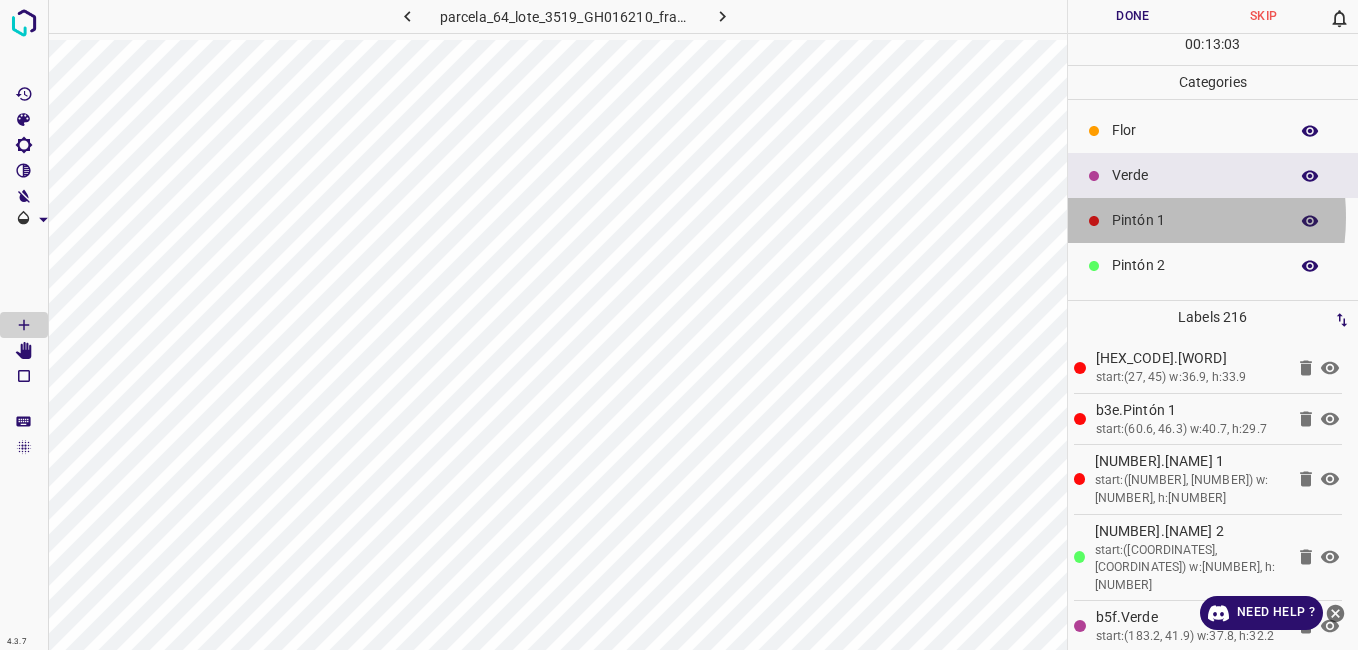 click on "Pintón 1" at bounding box center [1195, 220] 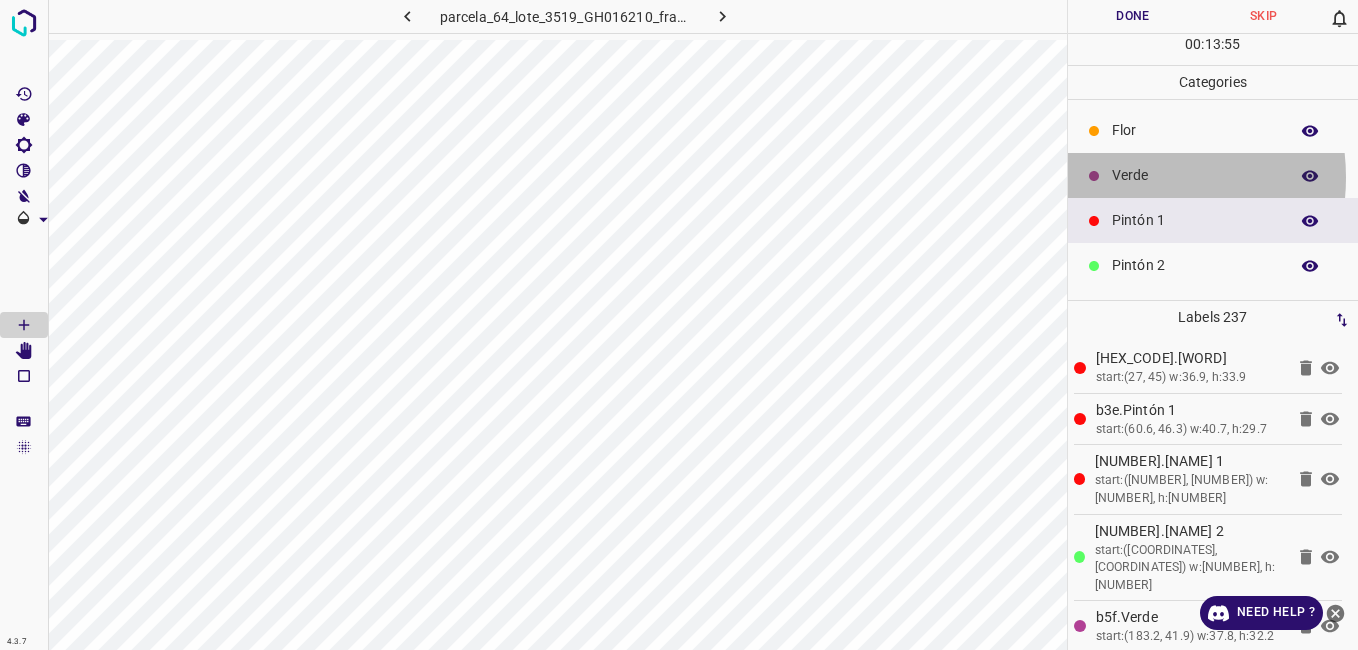 click on "Verde" at bounding box center (1195, 175) 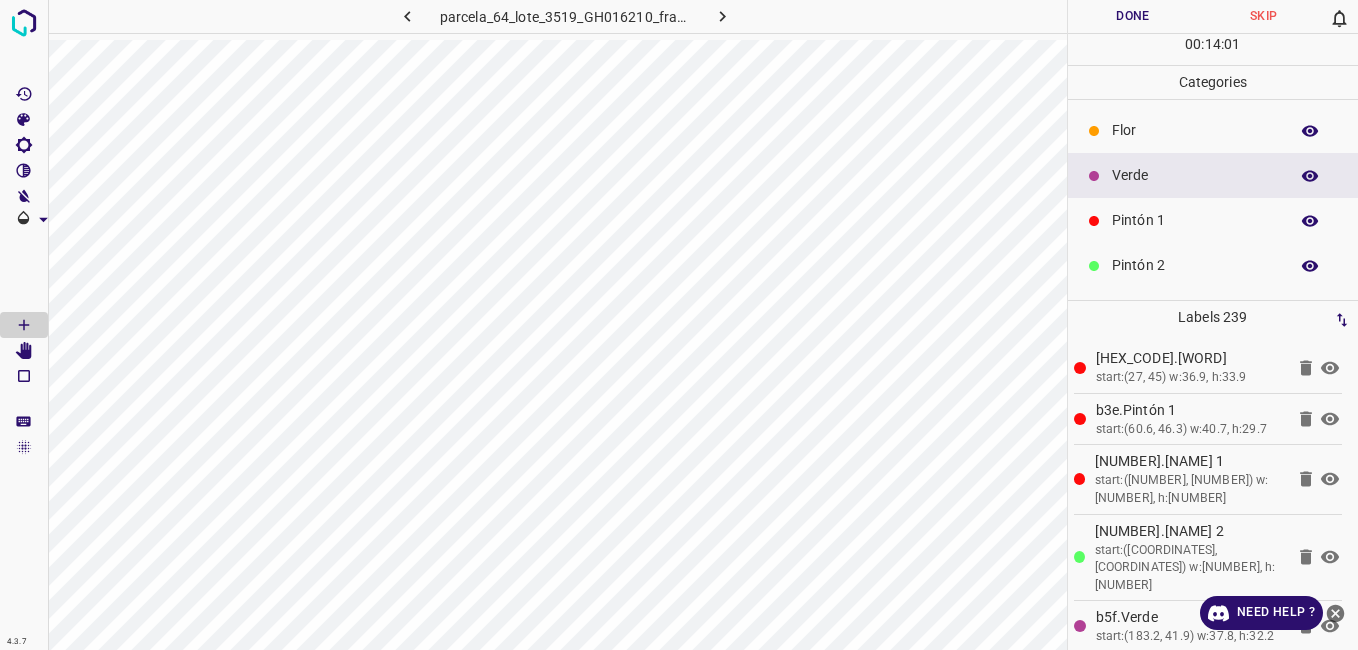 click 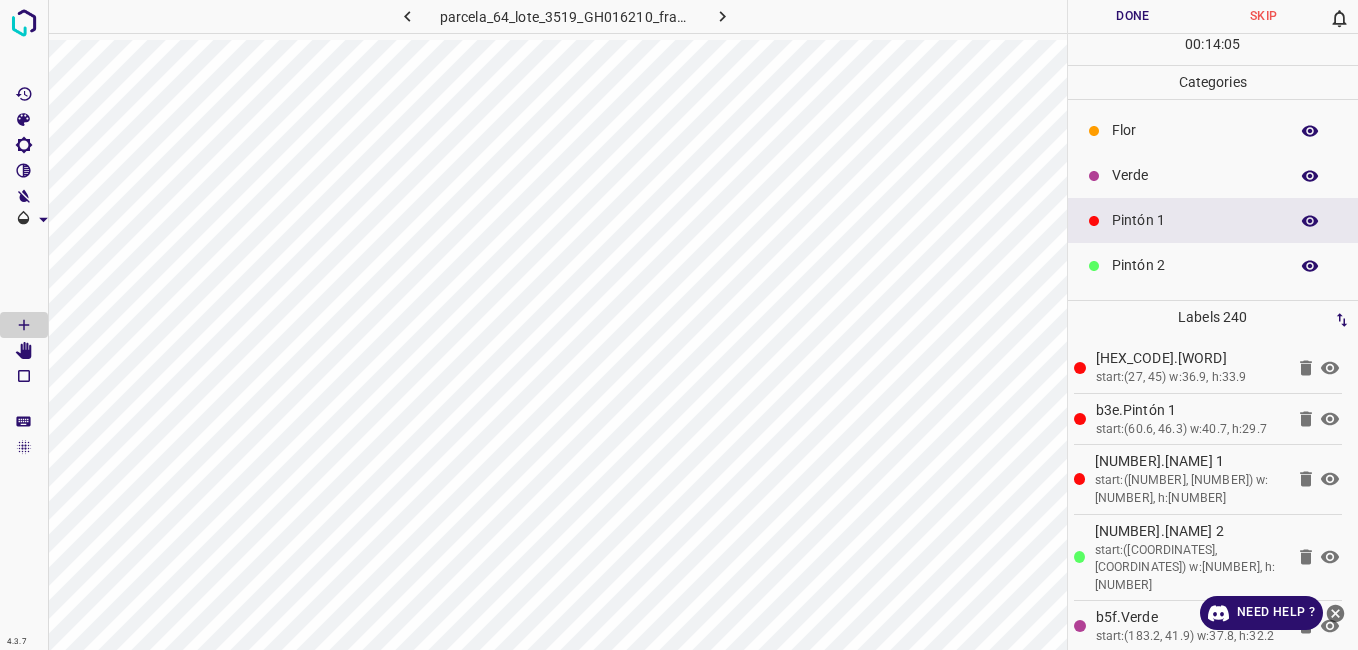 click on "Verde" at bounding box center (1195, 175) 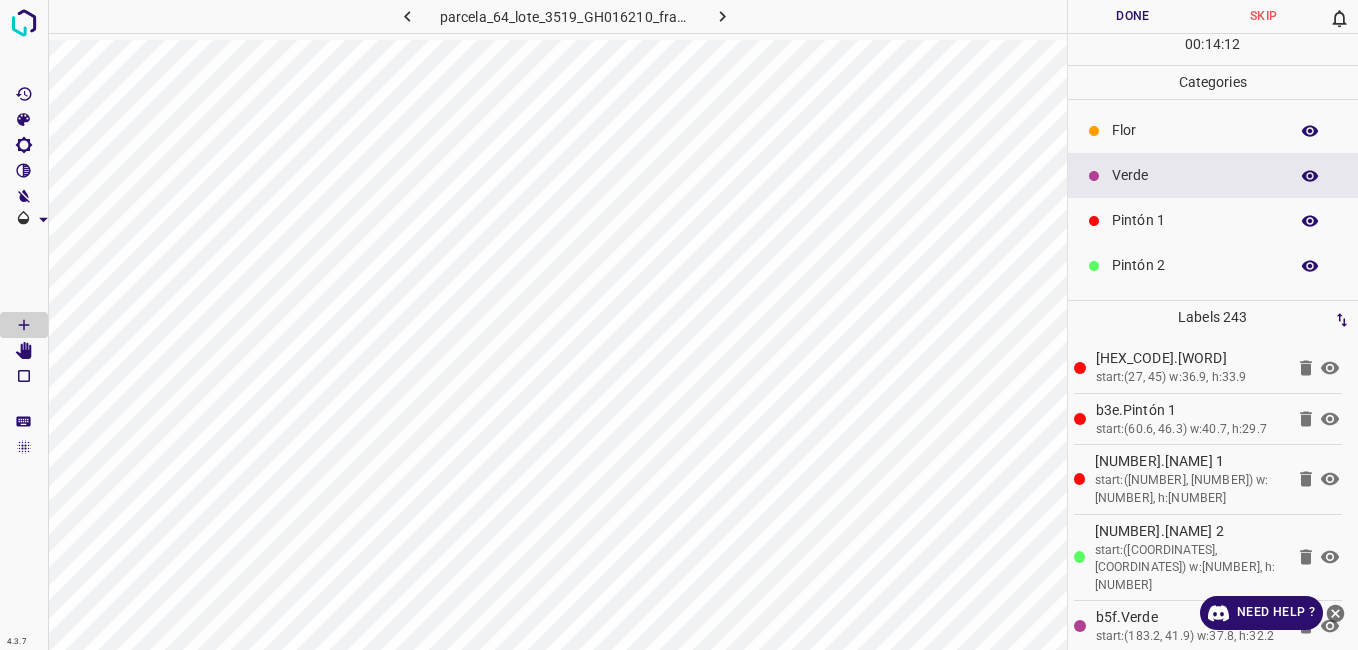 click on "Pintón 1" at bounding box center (1195, 220) 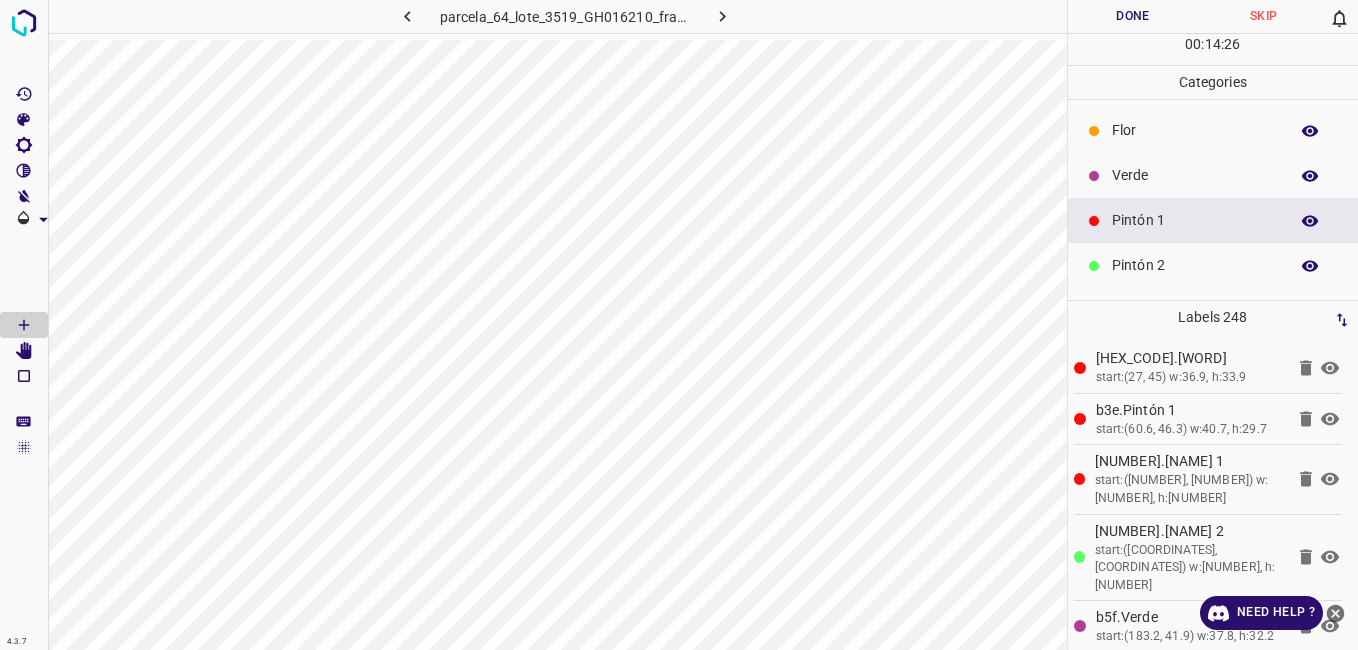 click on "Verde" at bounding box center [1195, 175] 